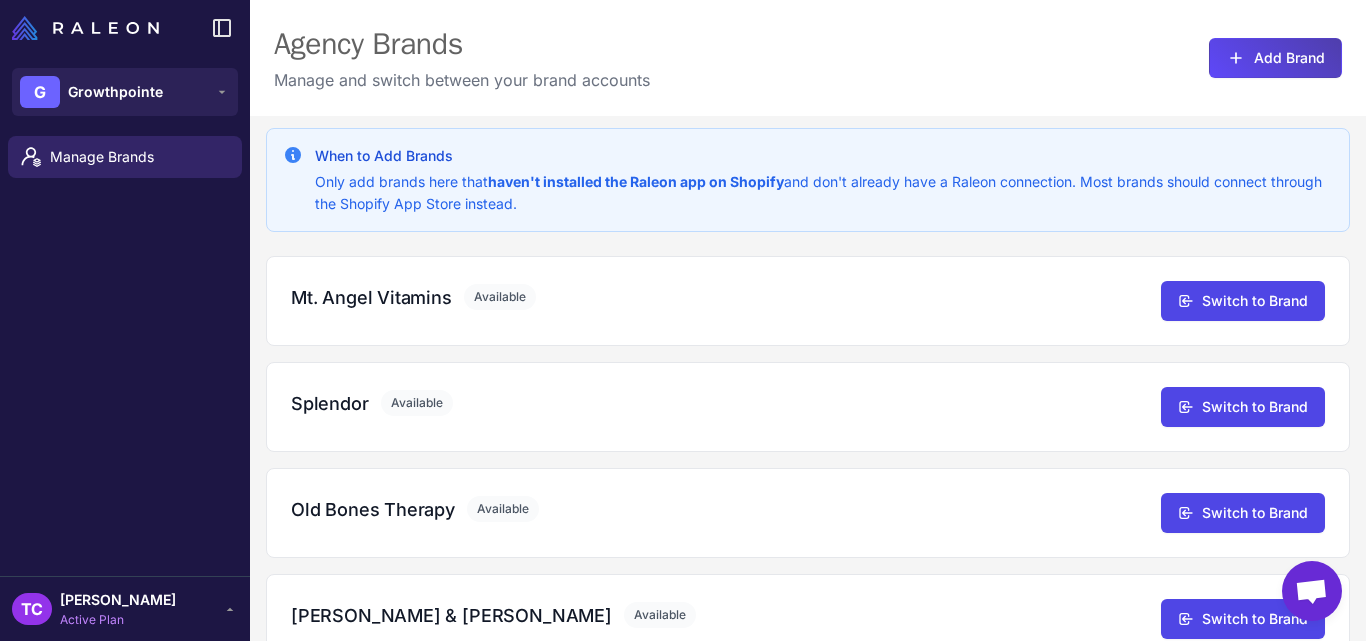 scroll, scrollTop: 0, scrollLeft: 0, axis: both 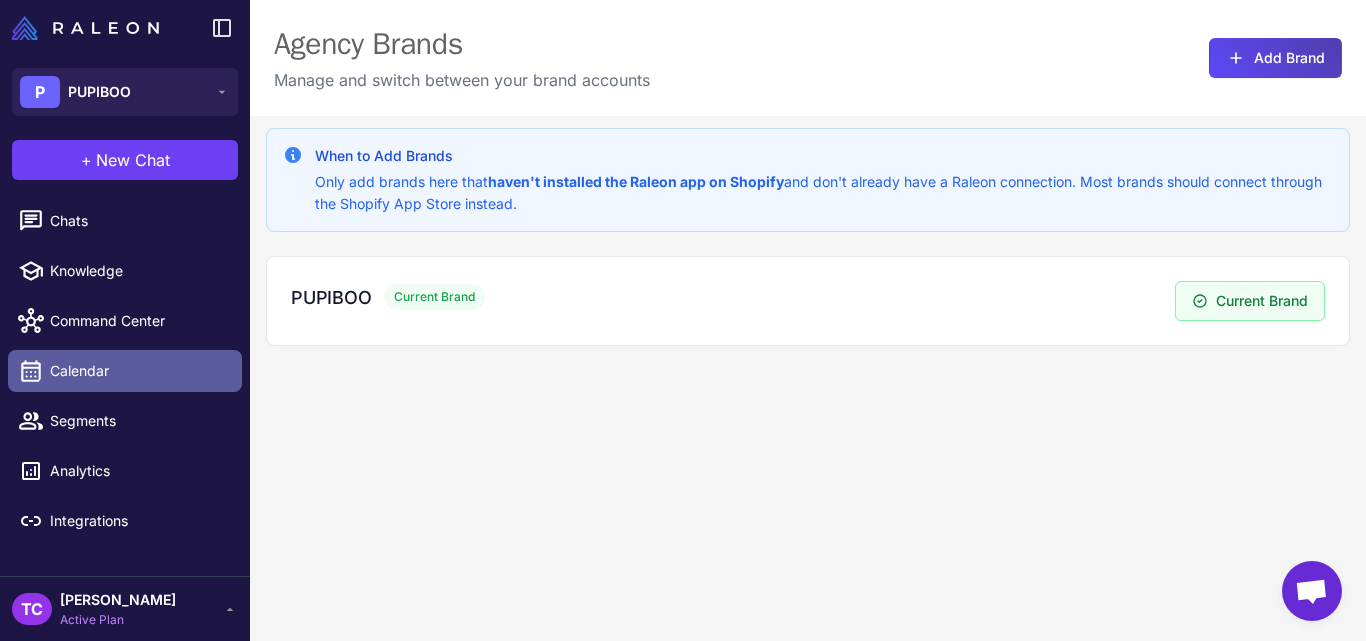 click on "Calendar" at bounding box center (138, 371) 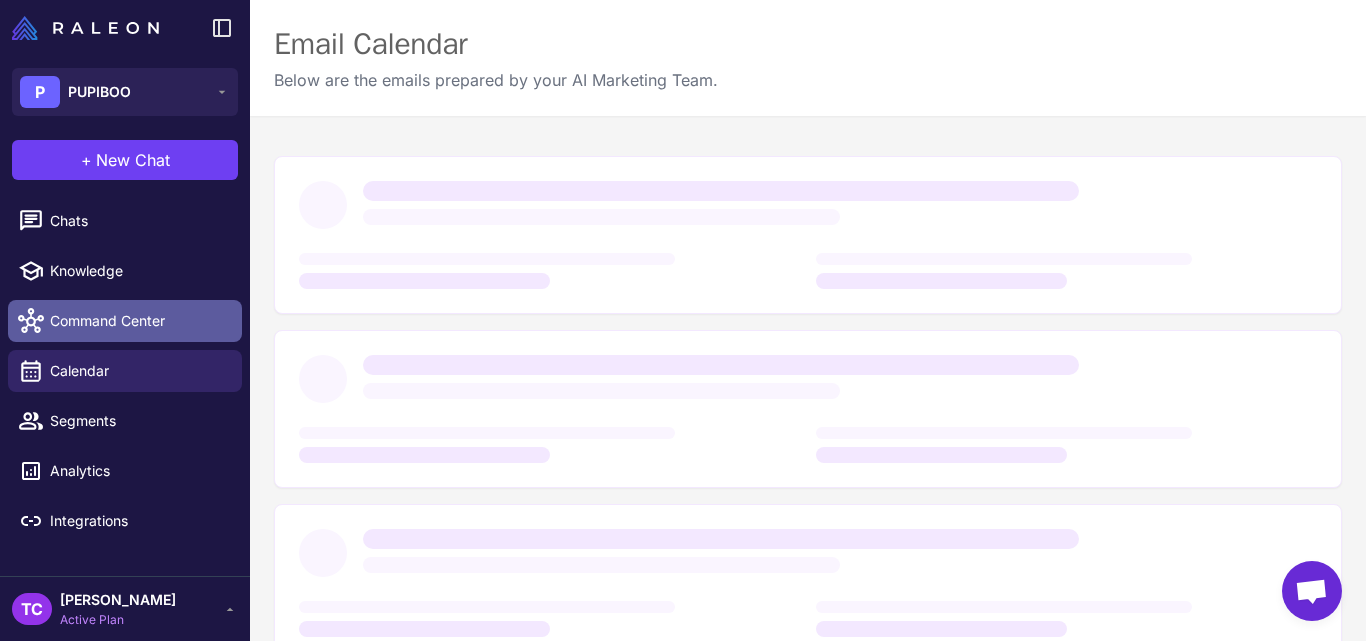 click on "Command Center" at bounding box center [138, 321] 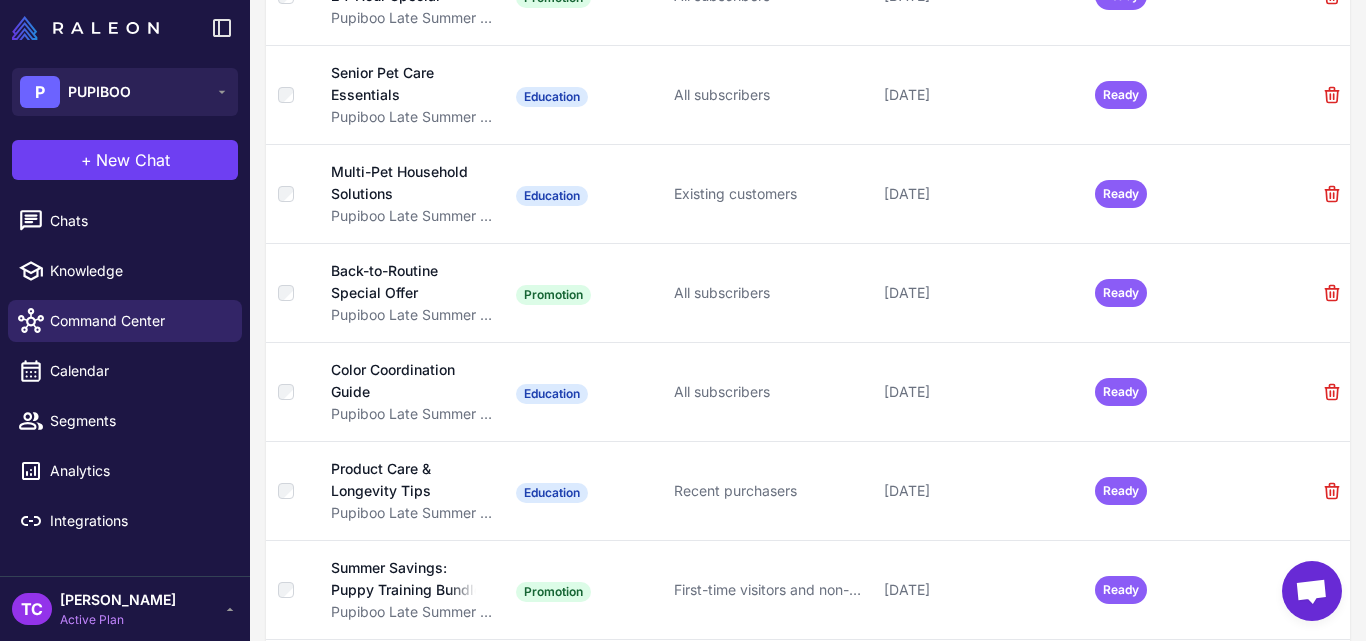 scroll, scrollTop: 756, scrollLeft: 0, axis: vertical 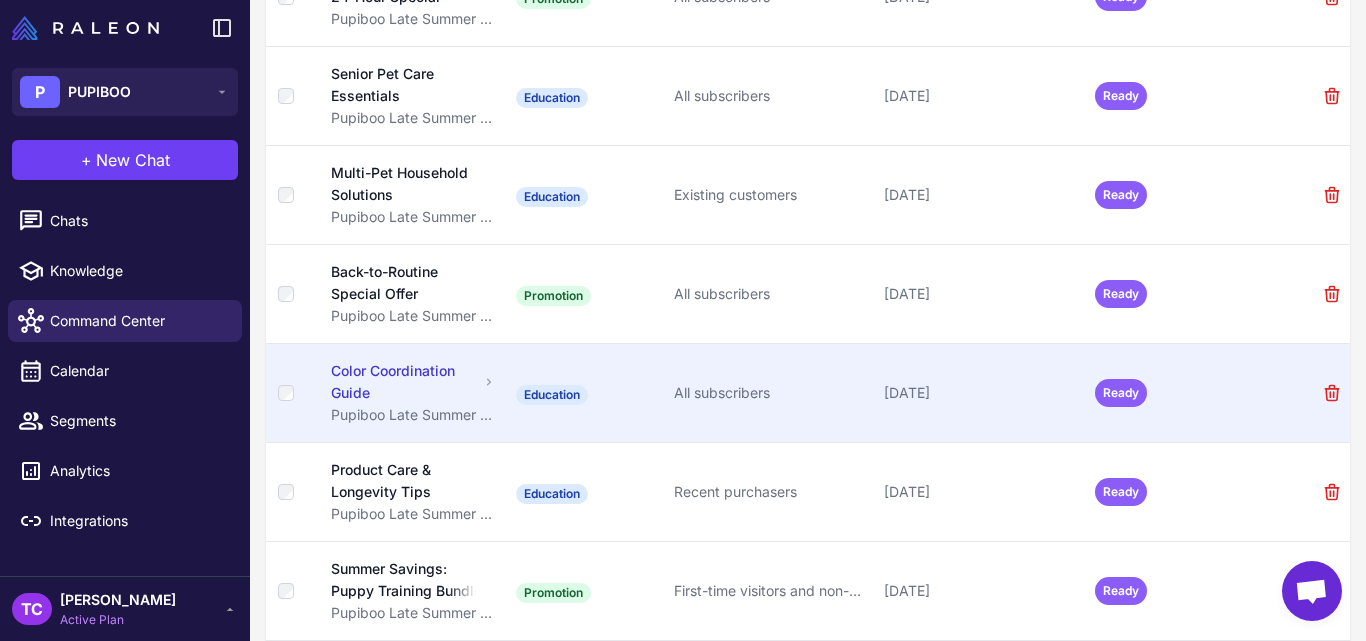 click on "Color Coordination Guide" at bounding box center [404, 382] 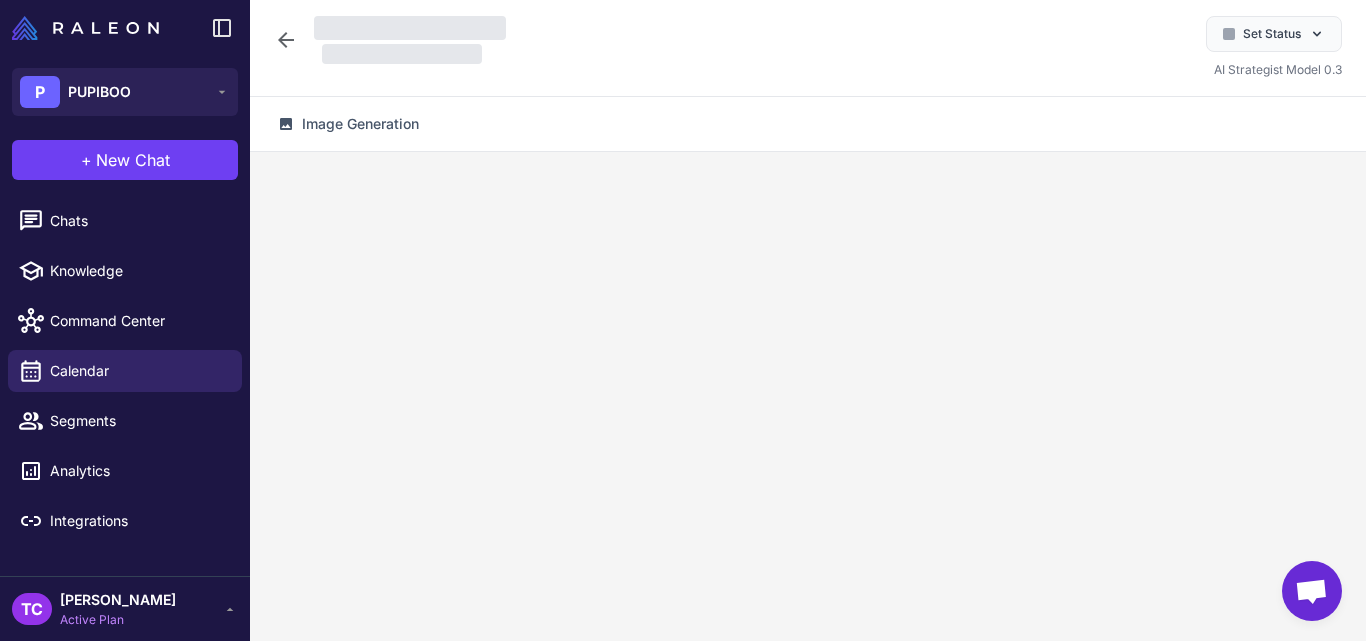 scroll, scrollTop: 0, scrollLeft: 0, axis: both 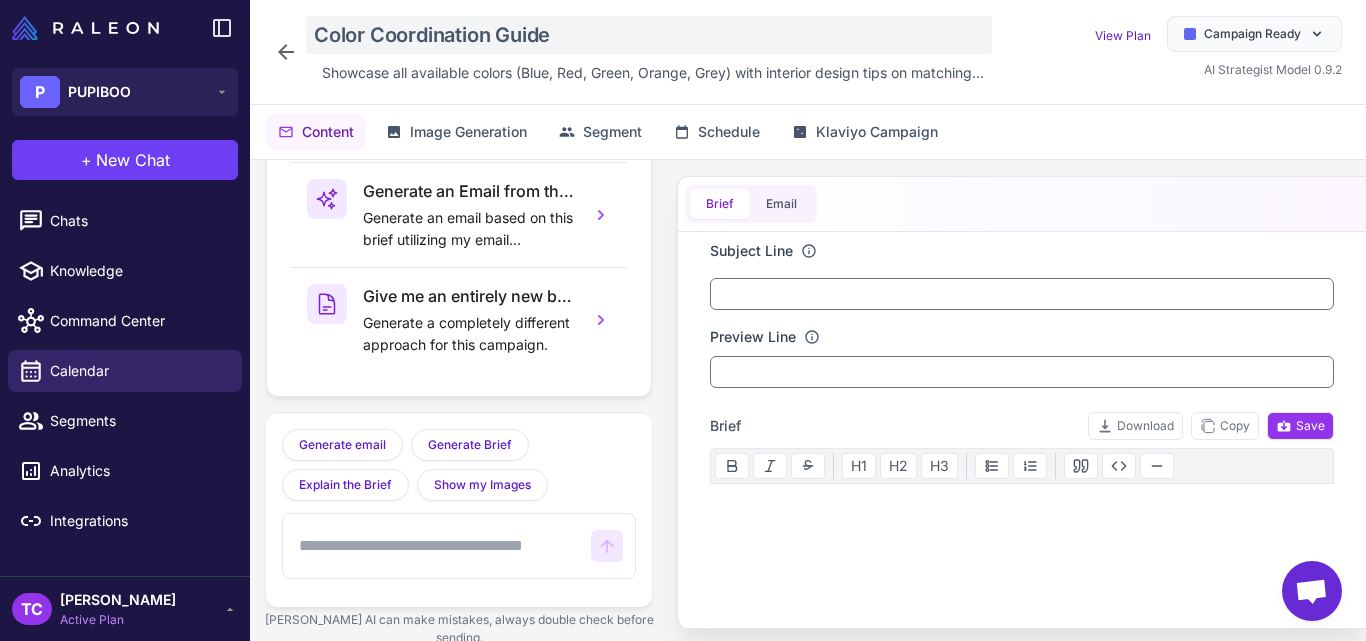 click on "Color Coordination Guide" 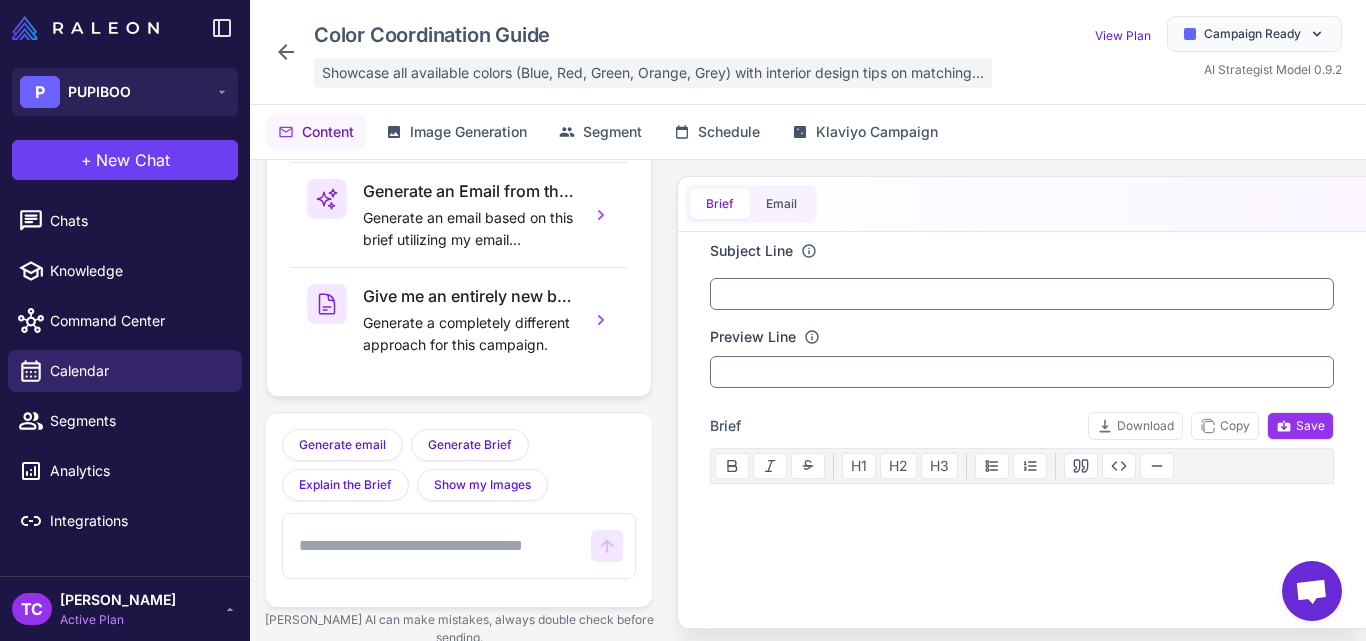 click on "Showcase all available colors (Blue, Red, Green, Orange, Grey) with interior design tips on matching..." at bounding box center [653, 73] 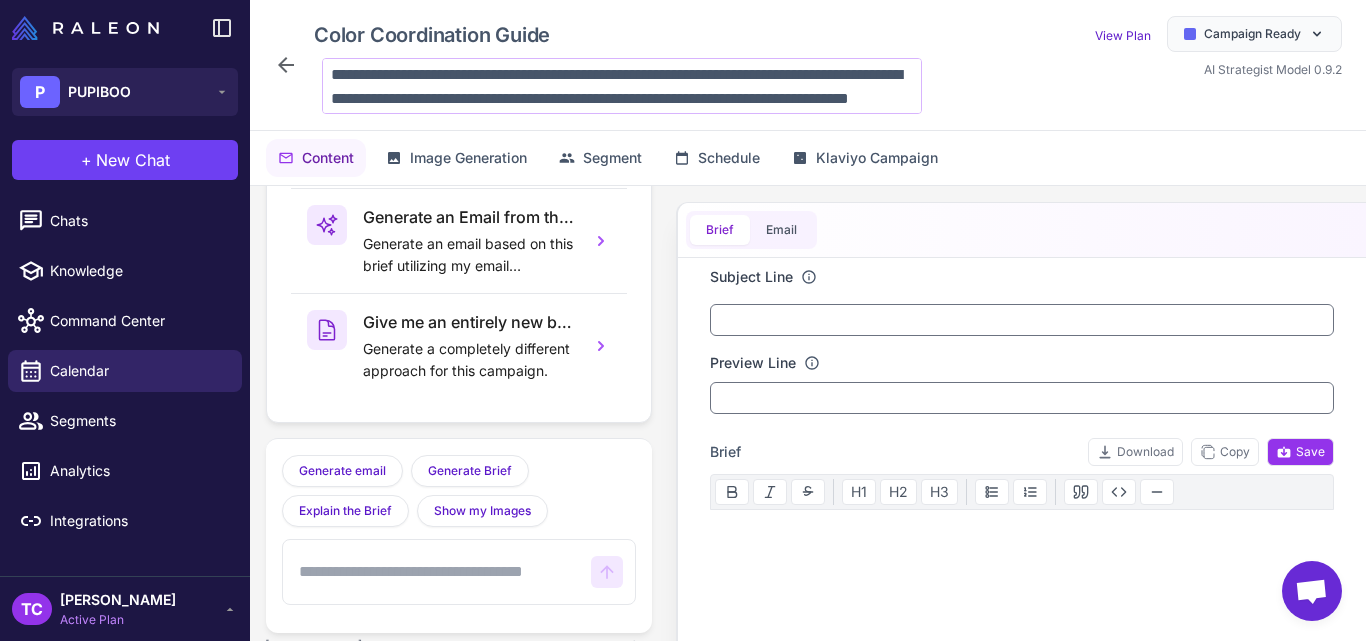 scroll, scrollTop: 26, scrollLeft: 0, axis: vertical 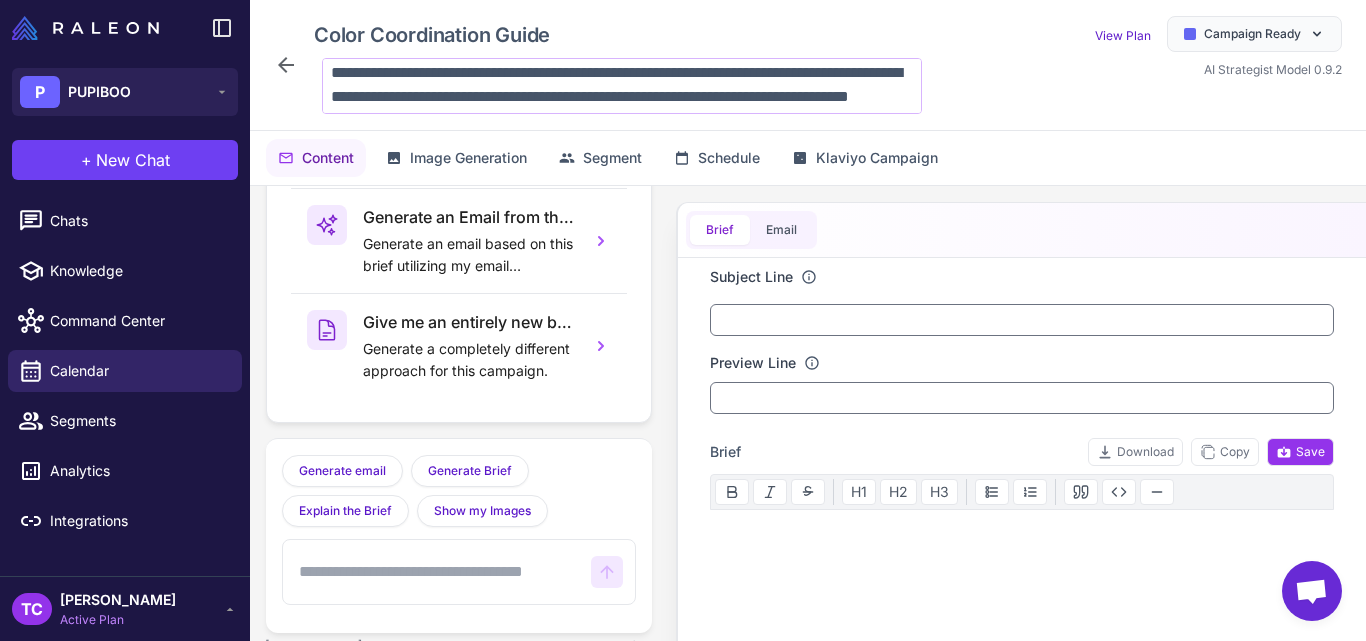 click on "**********" at bounding box center (598, 65) 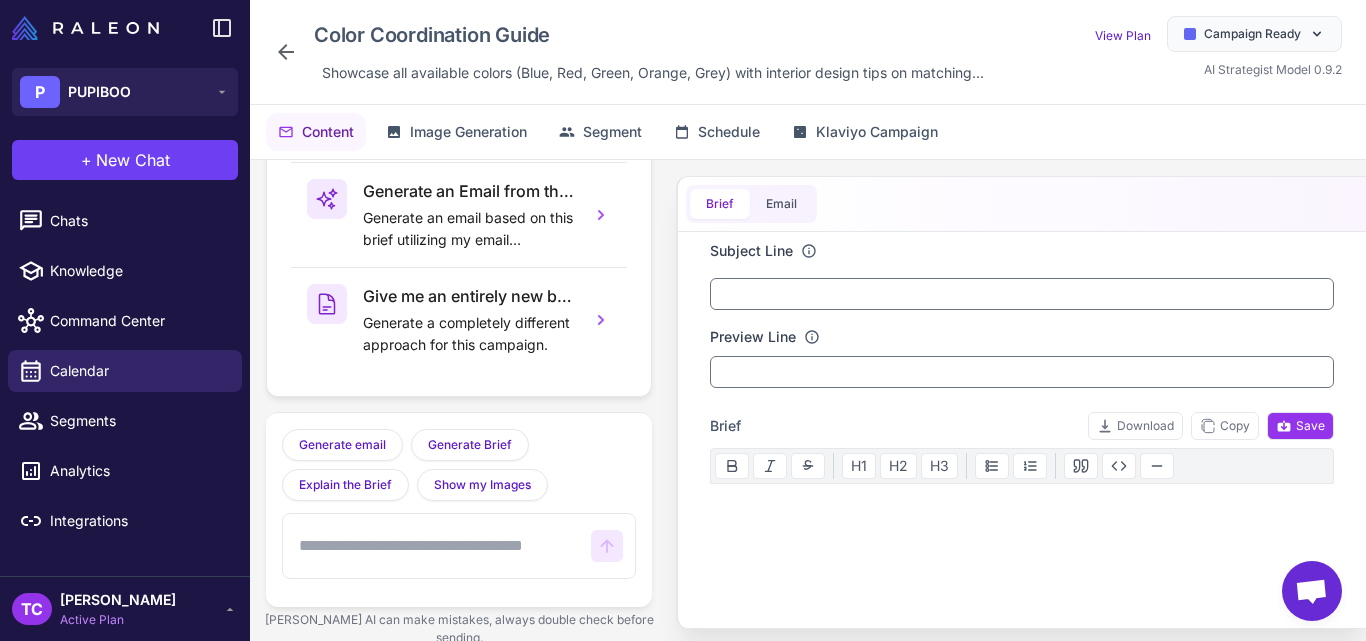click on "Color Coordination Guide Showcase all available colors (Blue, Red, Green, Orange, Grey) with interior design tips on matching..." at bounding box center [633, 52] 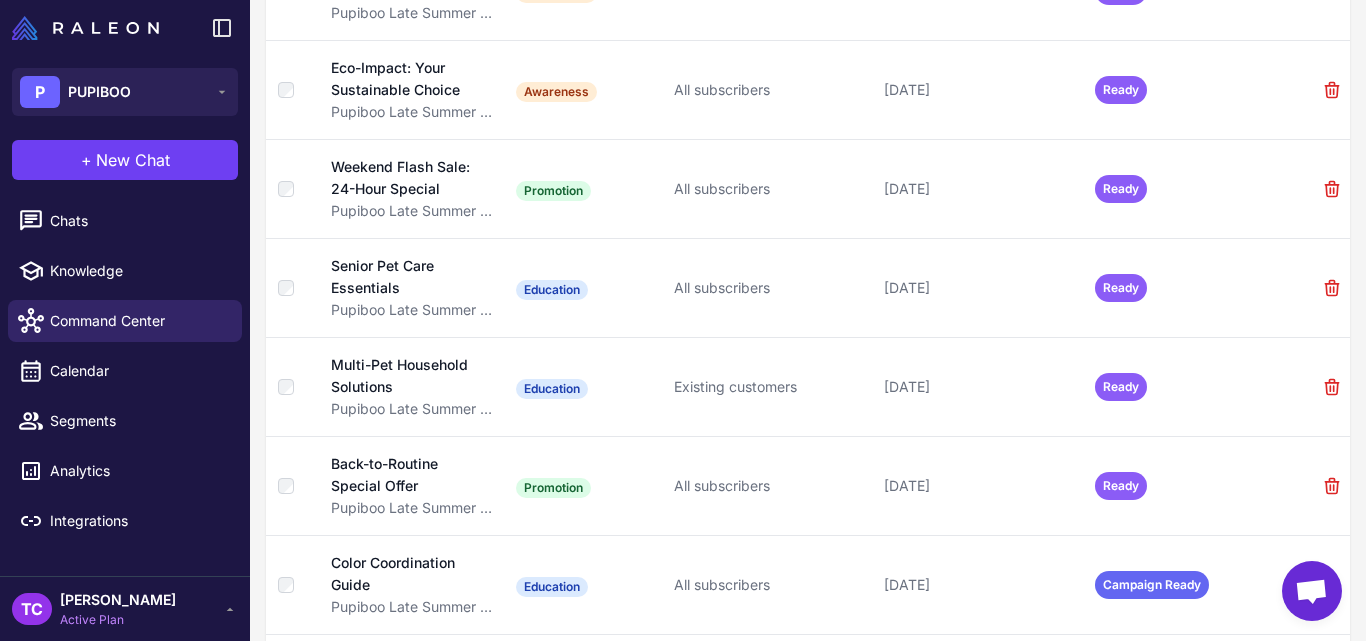 scroll, scrollTop: 560, scrollLeft: 0, axis: vertical 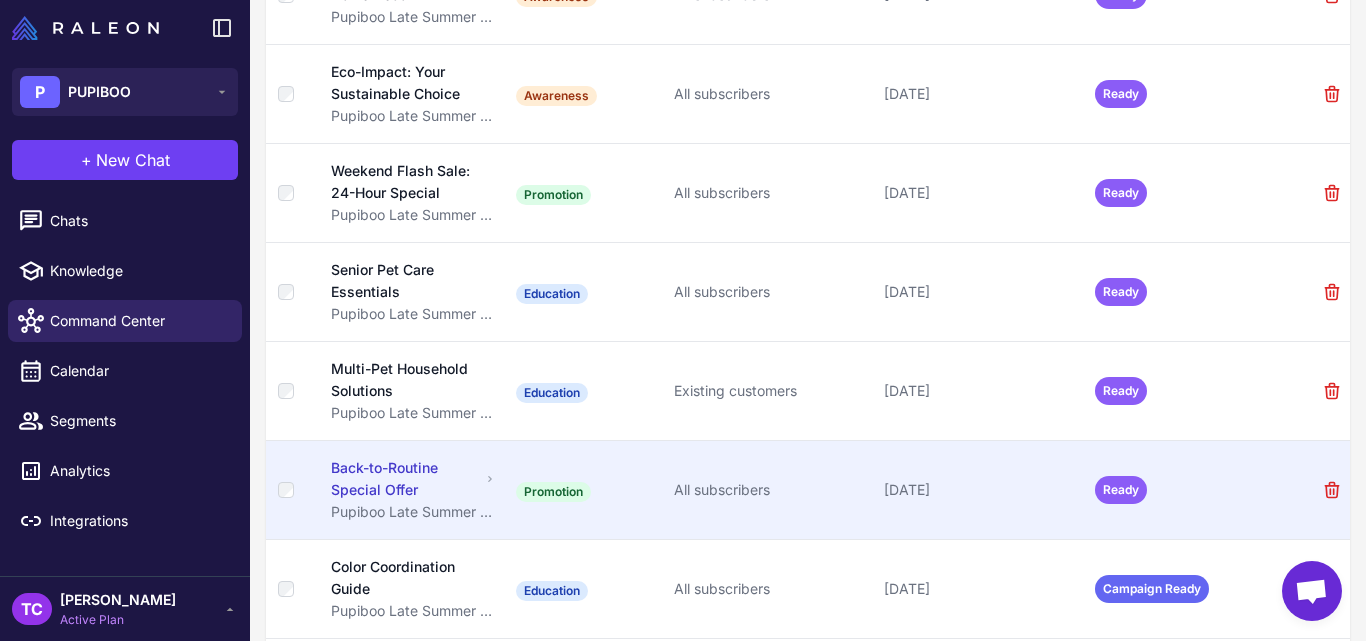 click on "Back-to-Routine Special Offer" at bounding box center [405, 479] 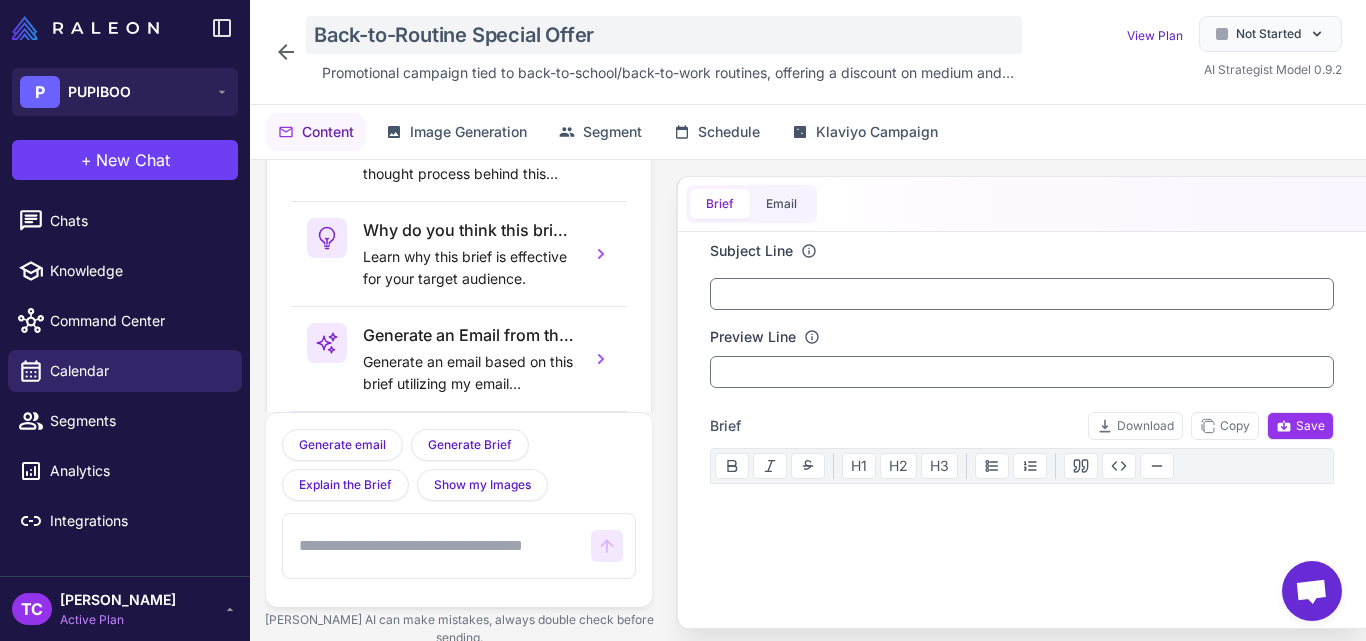 scroll, scrollTop: 144, scrollLeft: 0, axis: vertical 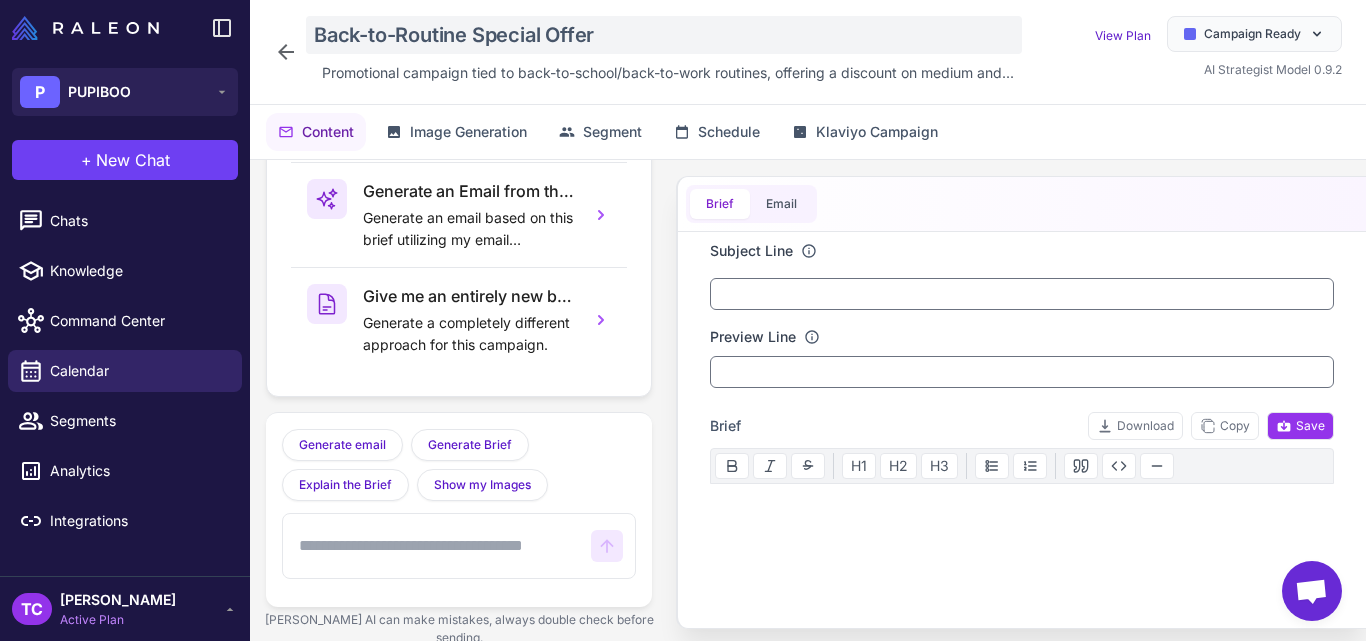 click on "Back-to-Routine Special Offer" 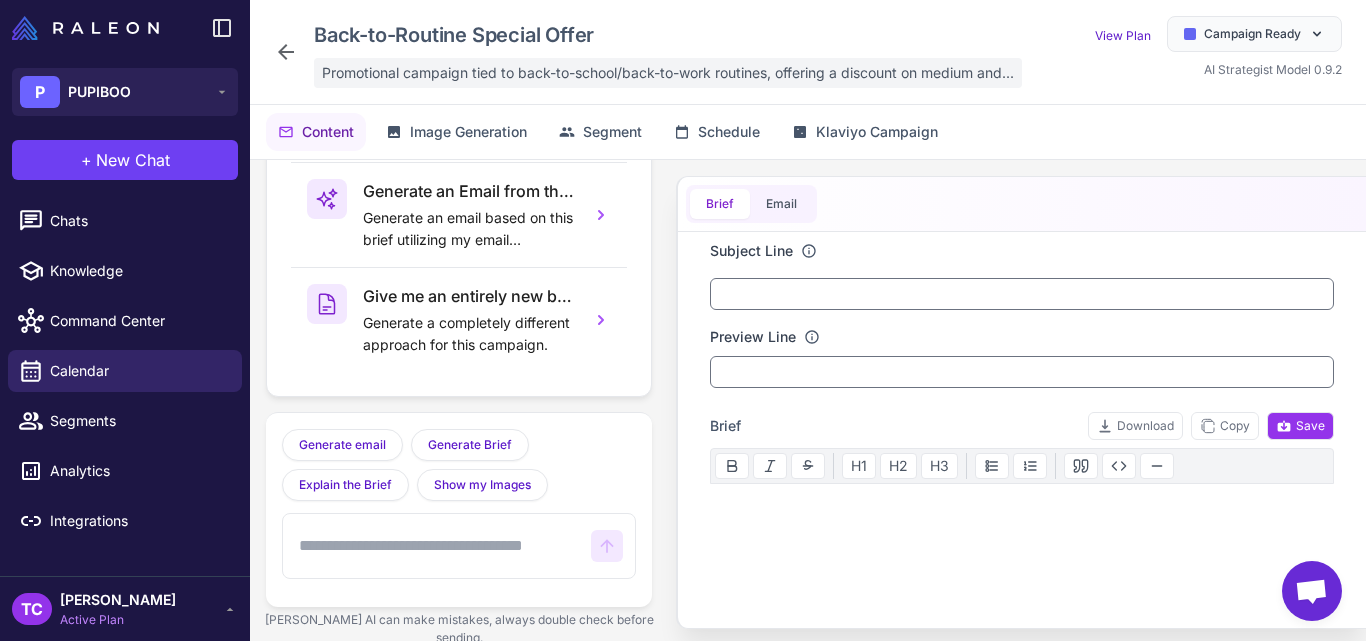 click on "Promotional campaign tied to back-to-school/back-to-work routines, offering a discount on medium and..." at bounding box center [668, 73] 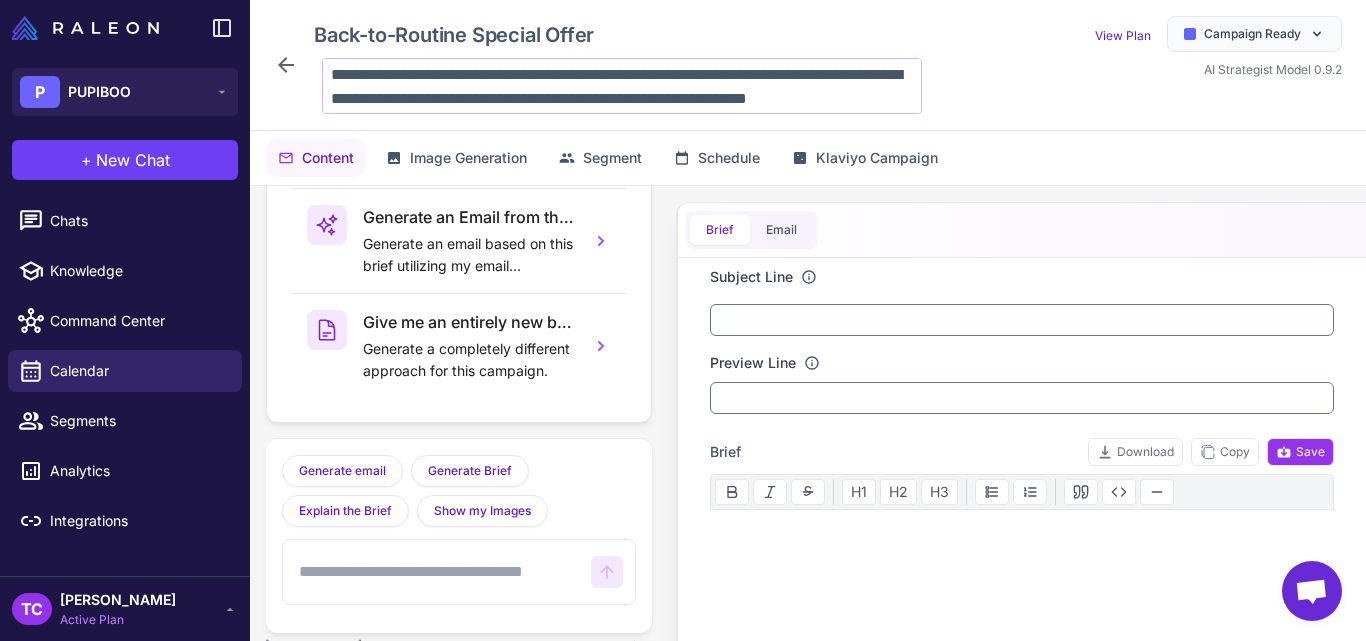scroll, scrollTop: 26, scrollLeft: 0, axis: vertical 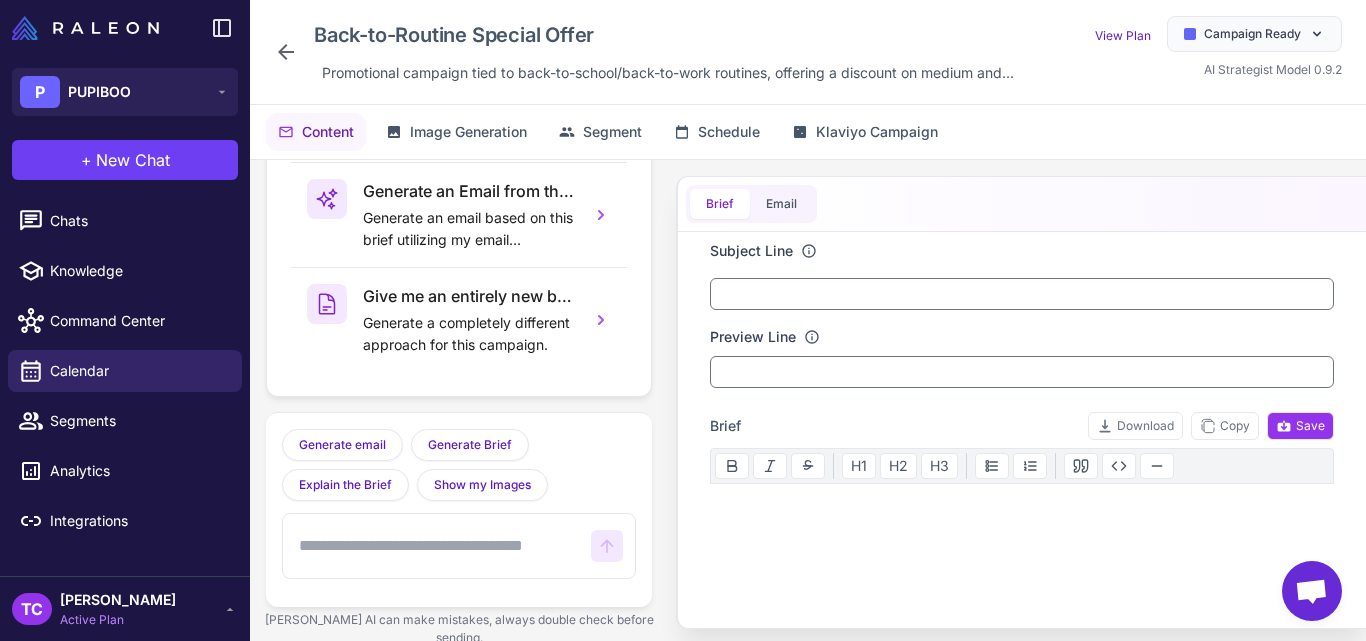 click 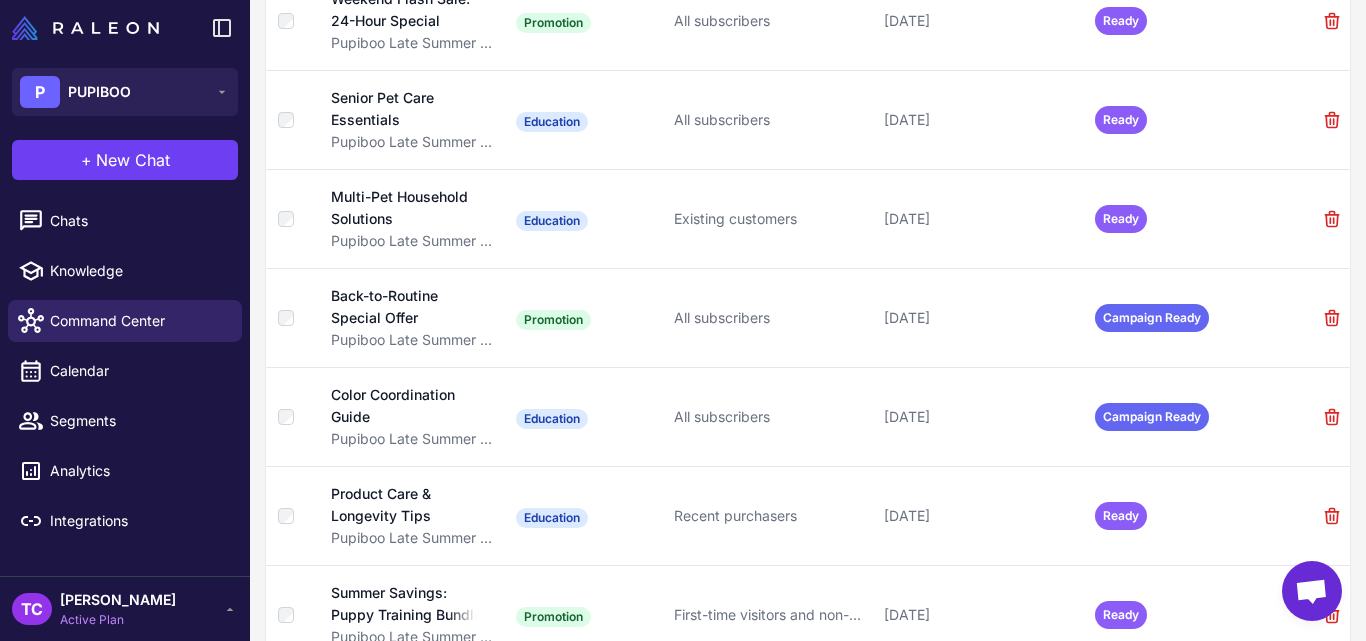 scroll, scrollTop: 733, scrollLeft: 0, axis: vertical 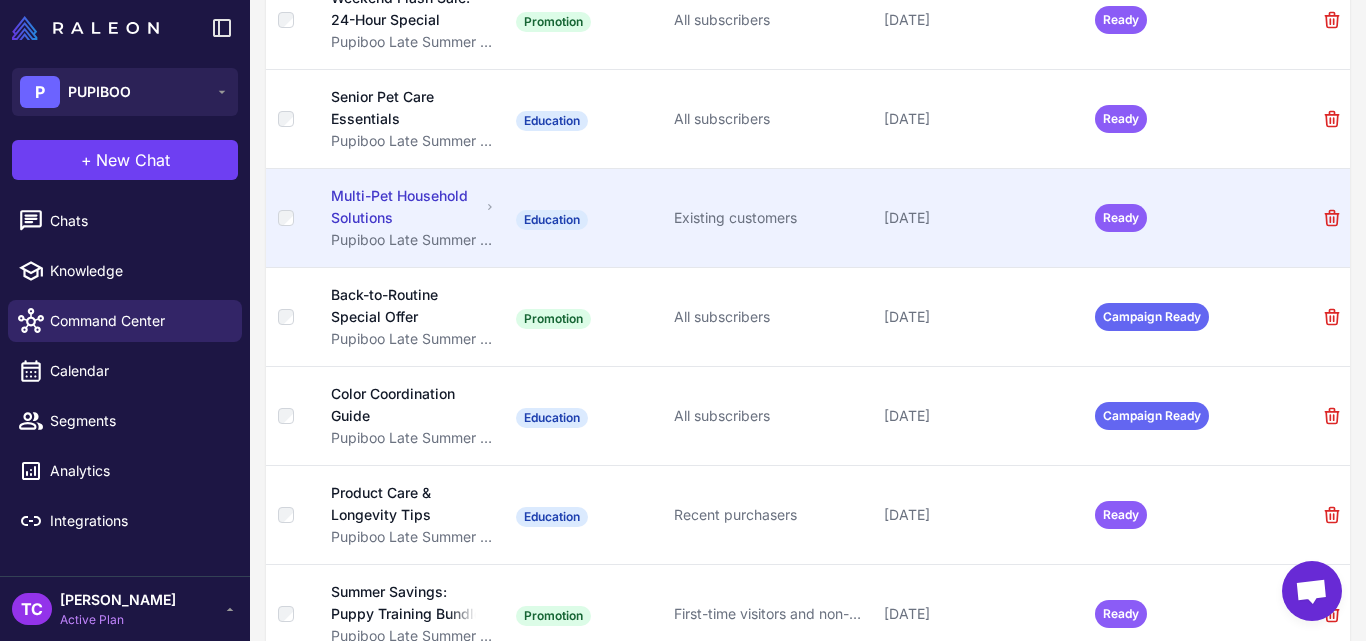 click on "Multi-Pet Household Solutions" at bounding box center [406, 207] 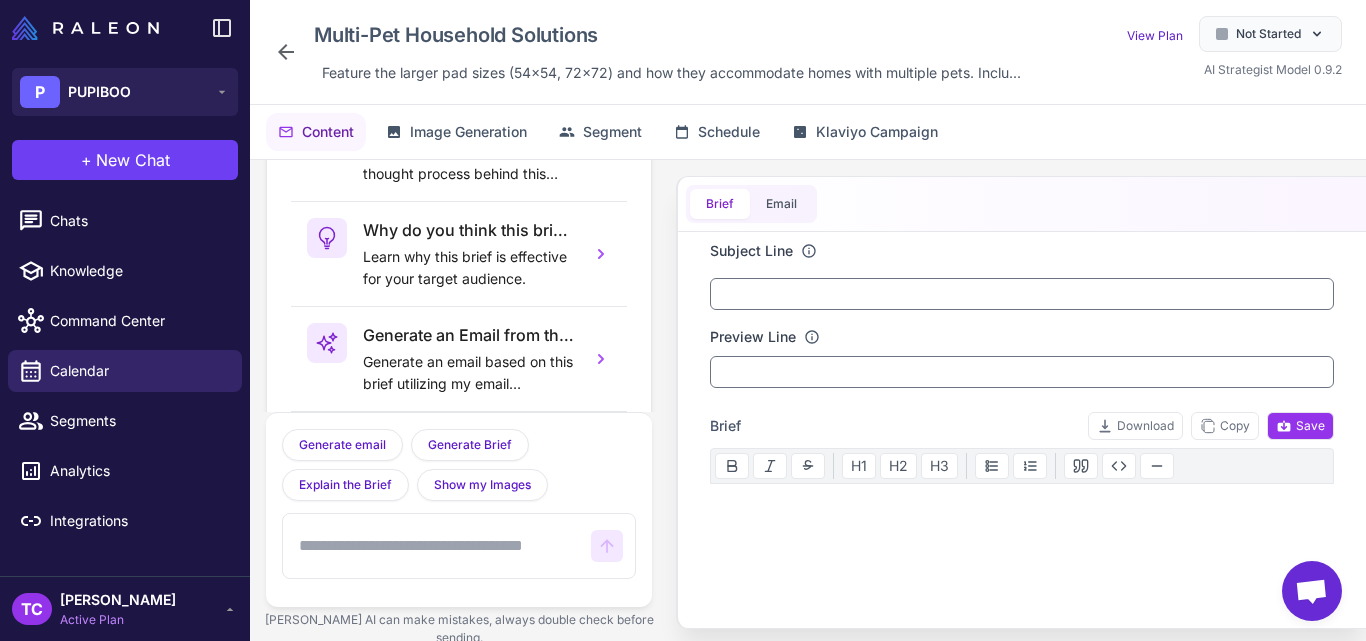 scroll, scrollTop: 144, scrollLeft: 0, axis: vertical 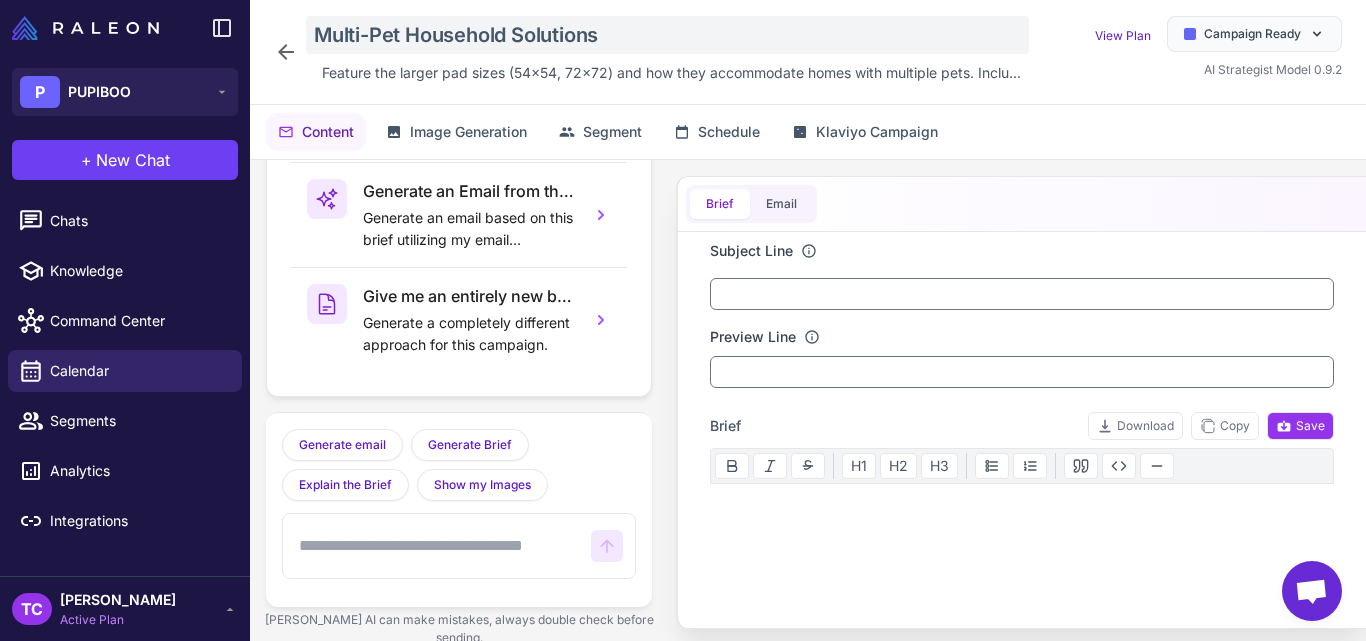click on "Multi-Pet Household Solutions" 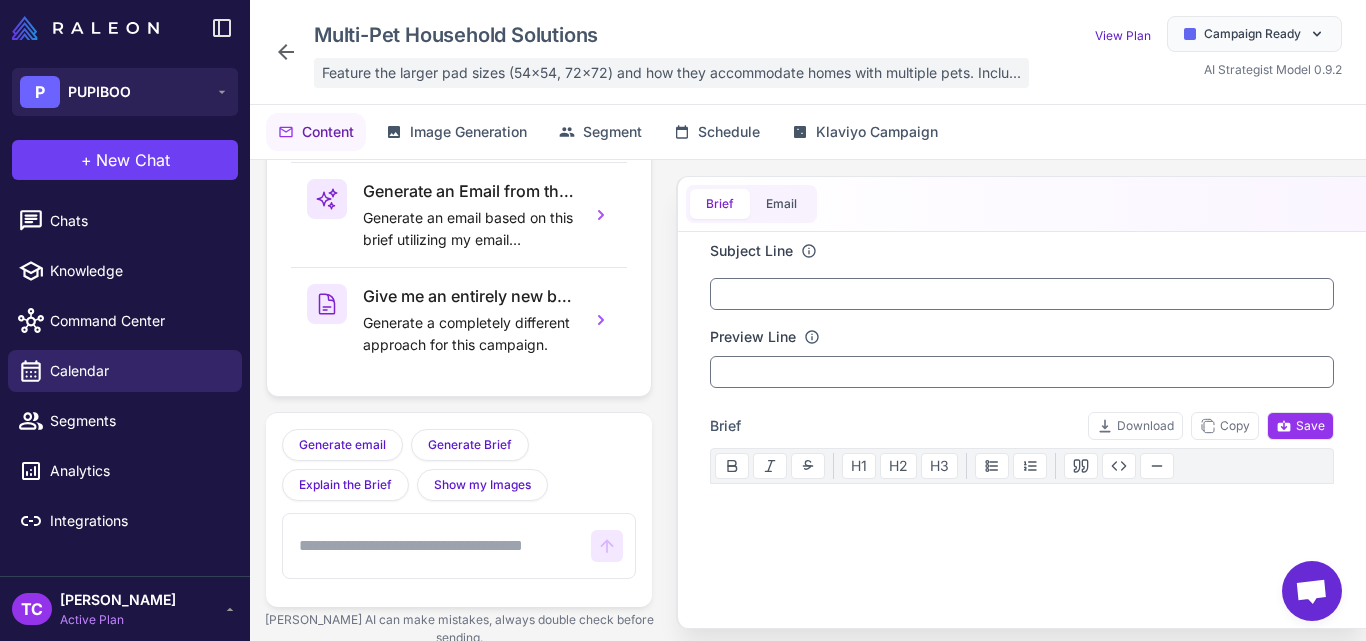click on "Feature the larger pad sizes (54x54, 72x72) and how they accommodate homes with multiple pets. Inclu..." at bounding box center [671, 73] 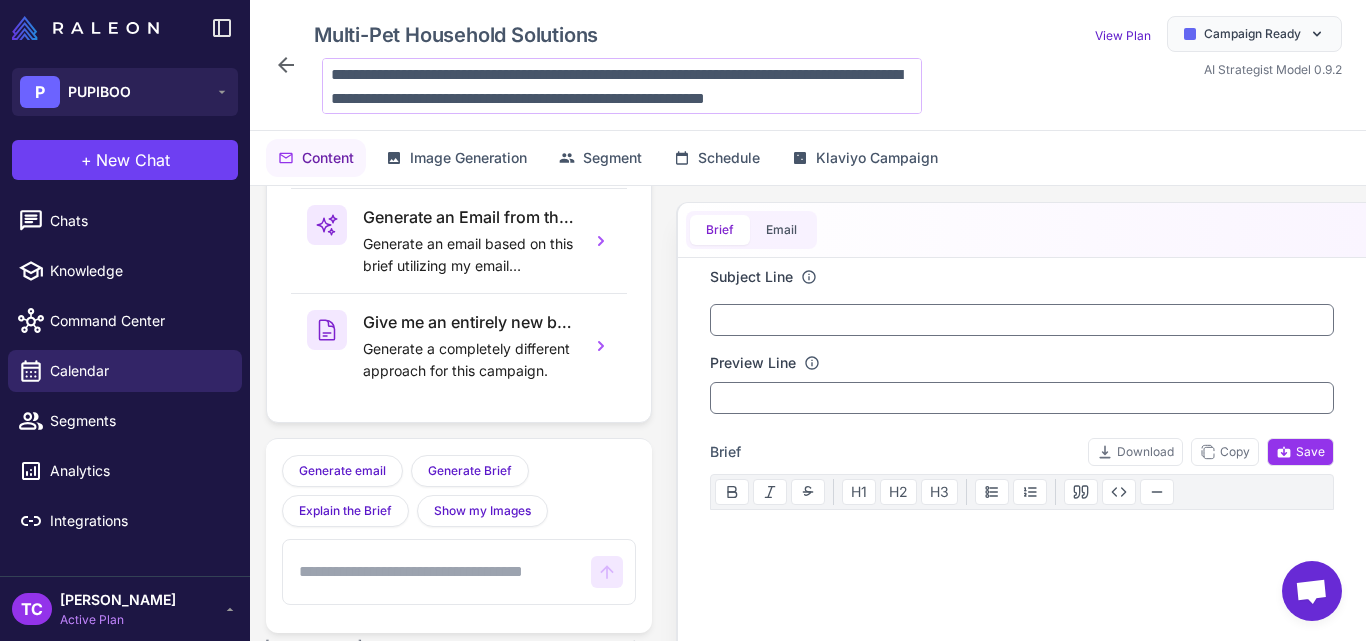 scroll, scrollTop: 26, scrollLeft: 0, axis: vertical 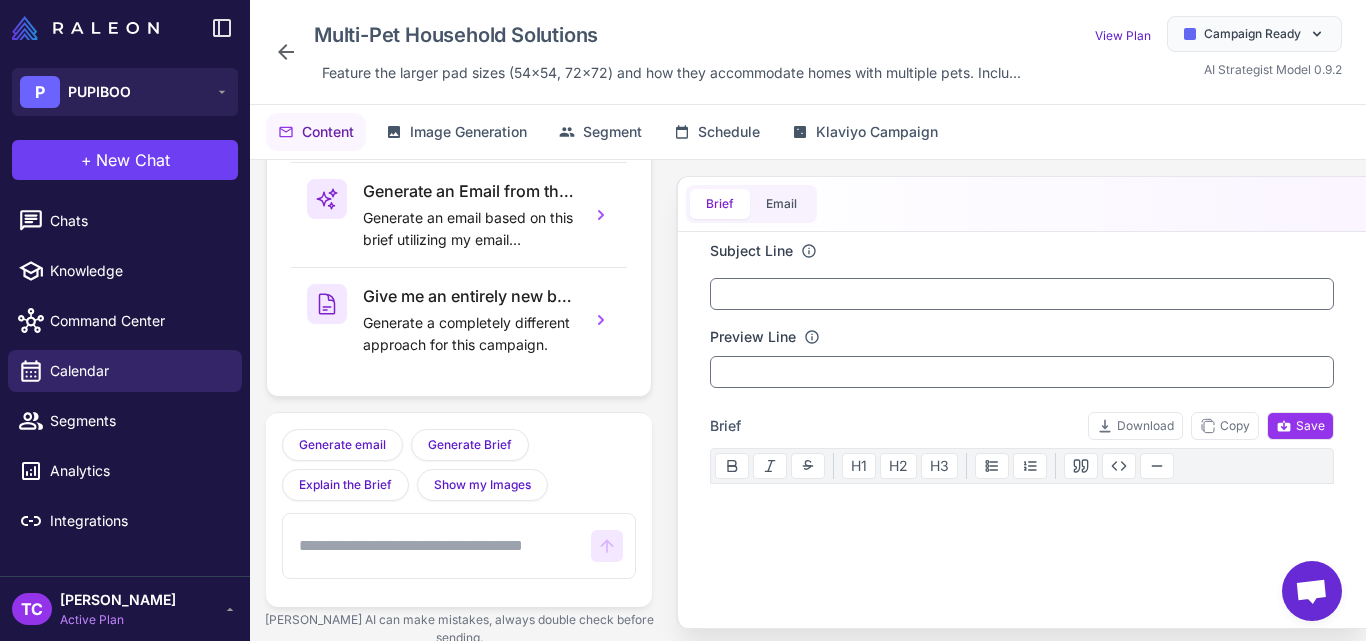click 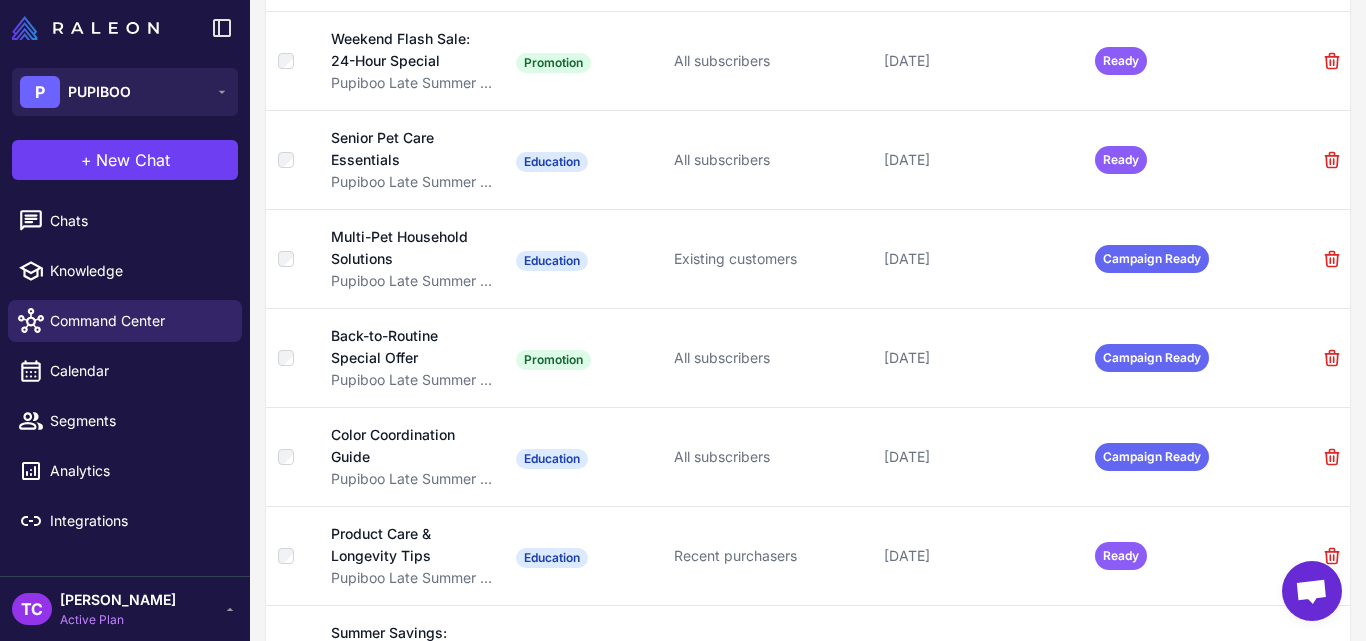 scroll, scrollTop: 693, scrollLeft: 0, axis: vertical 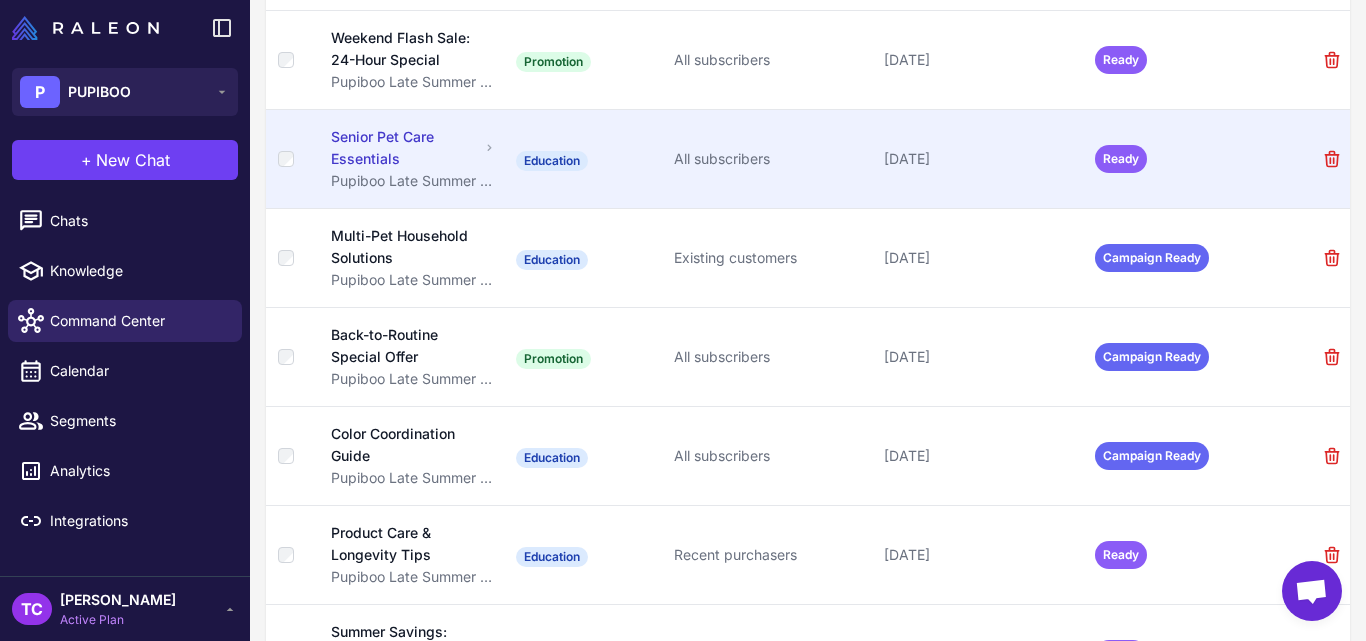 click on "Senior Pet Care Essentials" at bounding box center (405, 148) 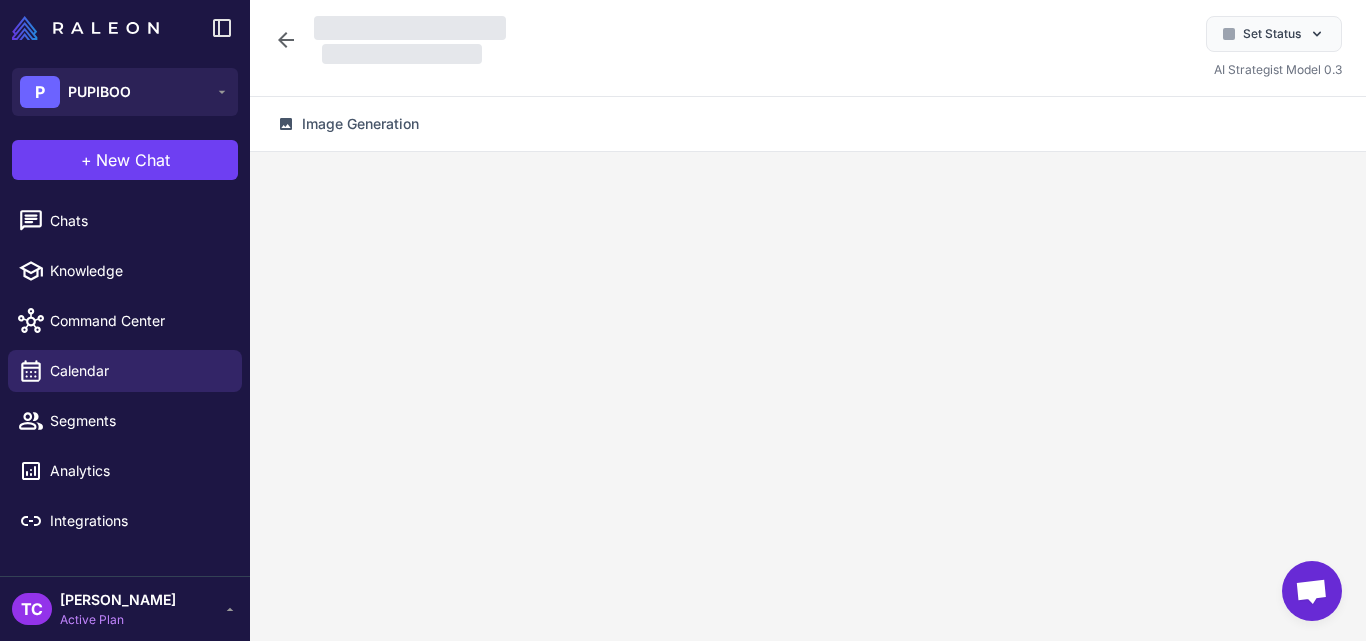 scroll, scrollTop: 0, scrollLeft: 0, axis: both 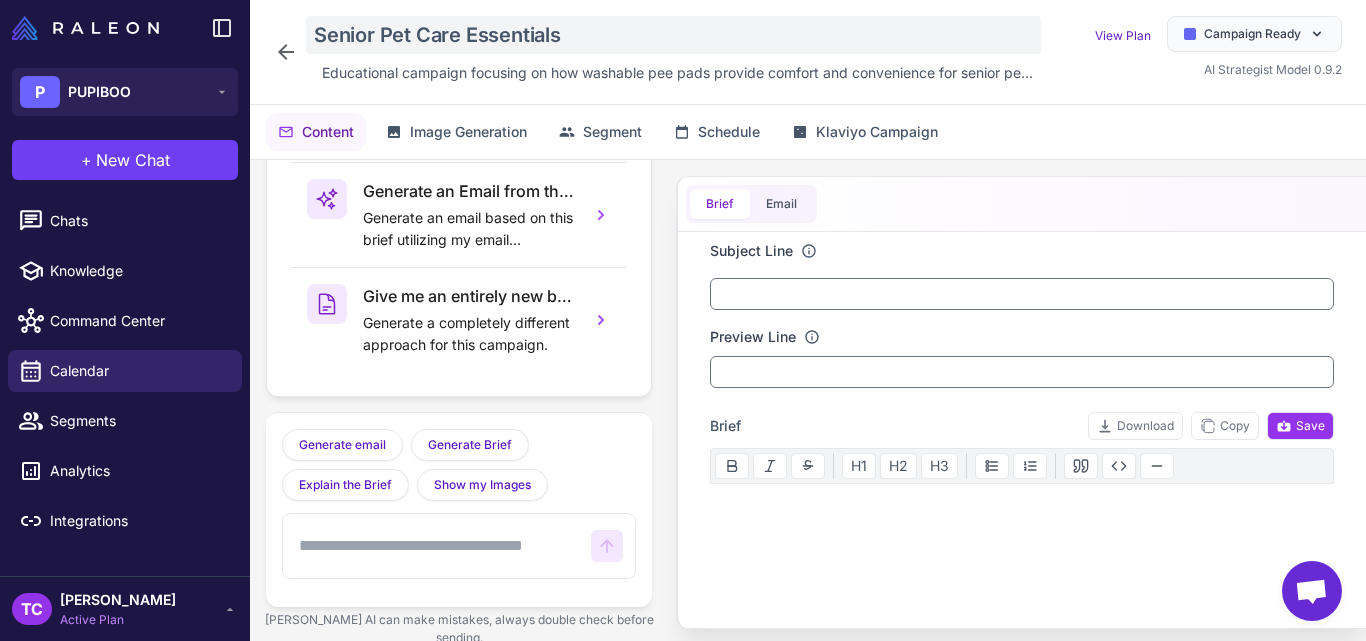 click on "Senior Pet Care Essentials" 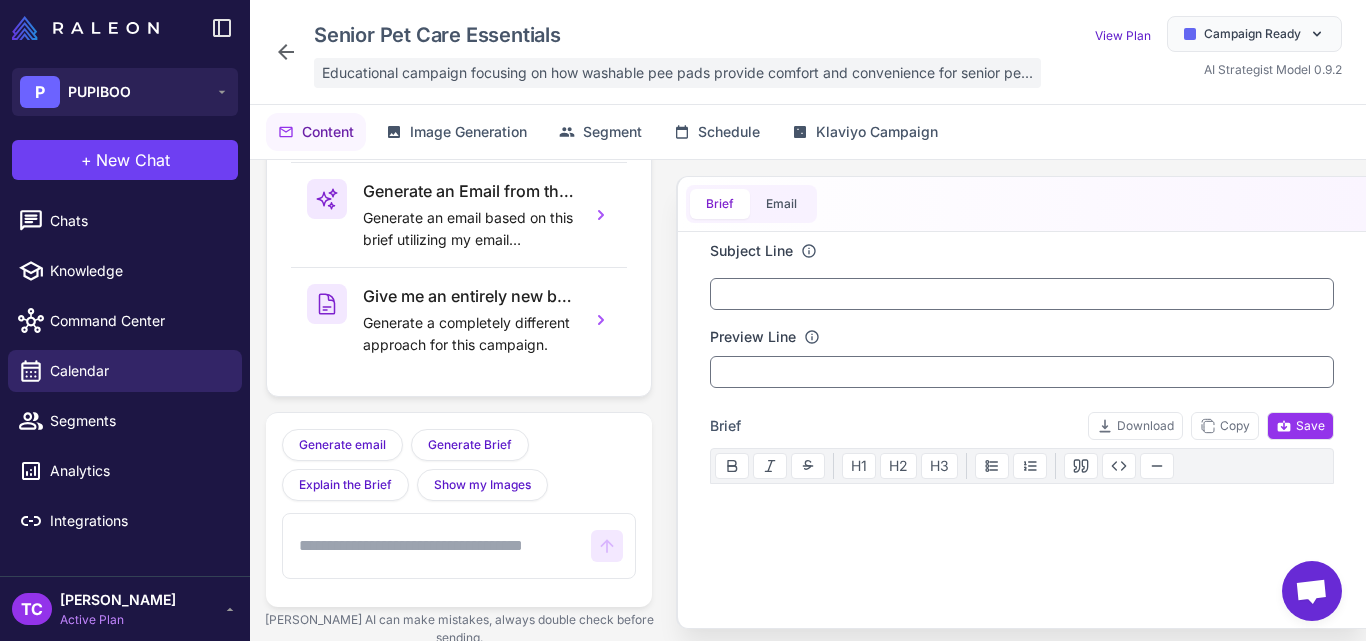 click on "Educational campaign focusing on how washable pee pads provide comfort and convenience for senior pe..." at bounding box center [677, 73] 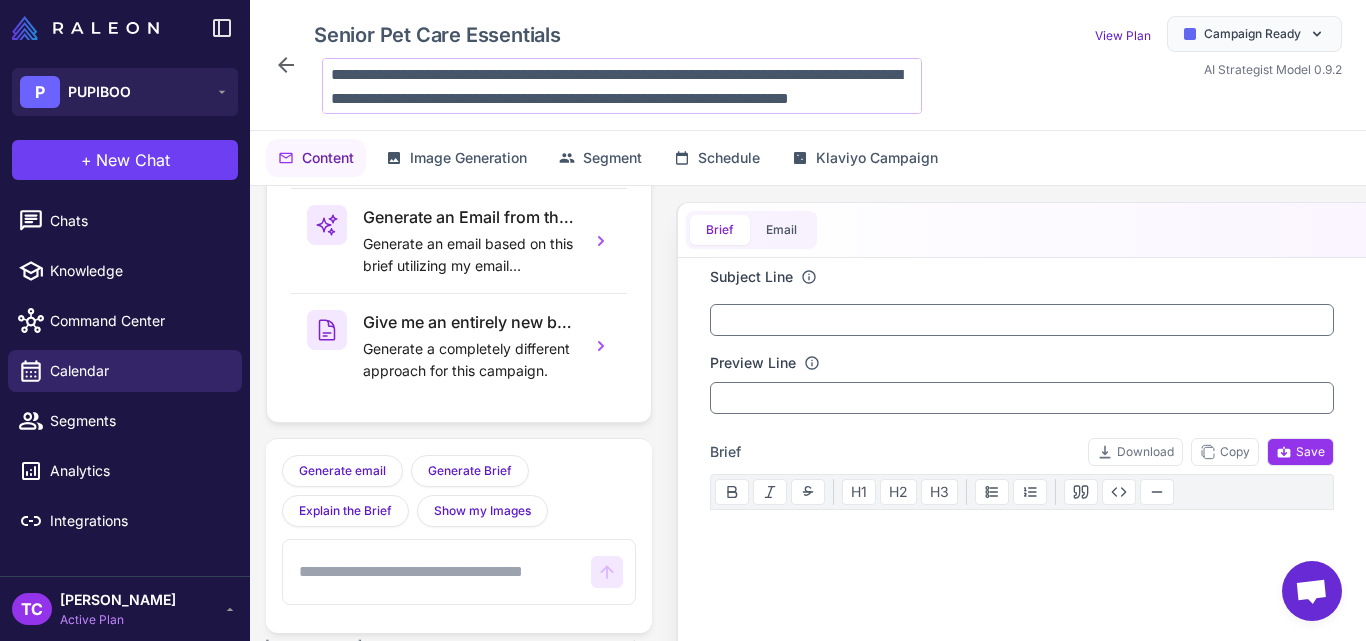 scroll, scrollTop: 26, scrollLeft: 0, axis: vertical 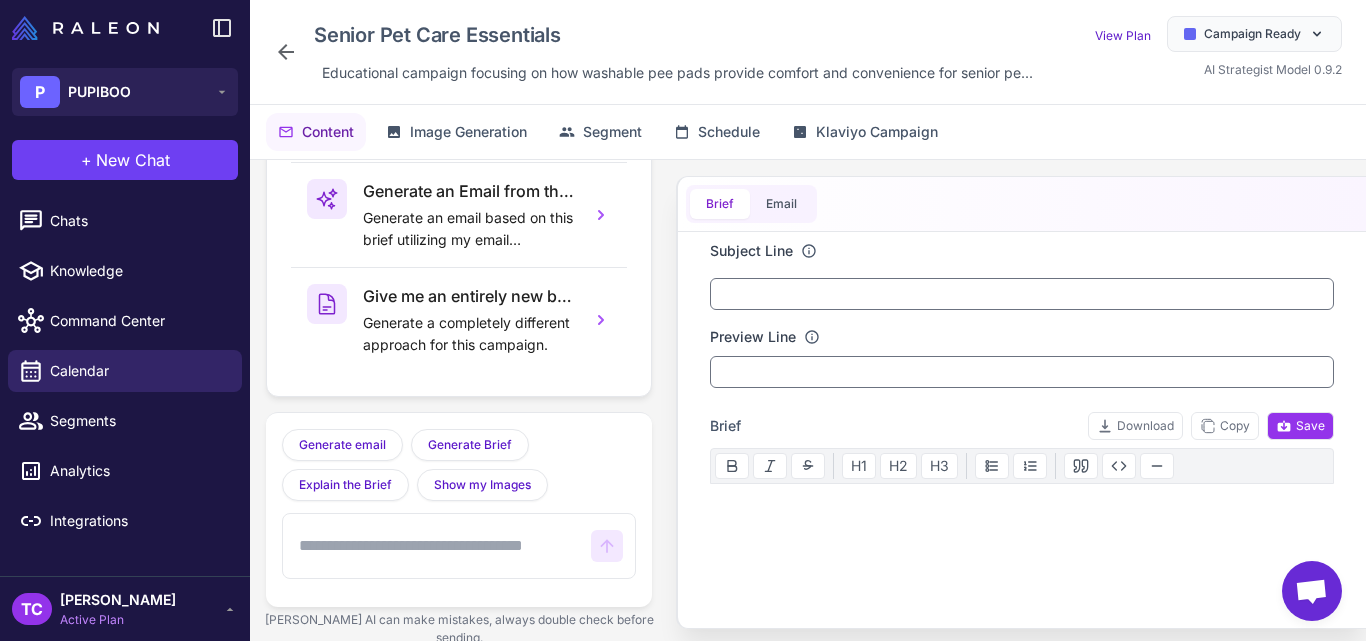 click 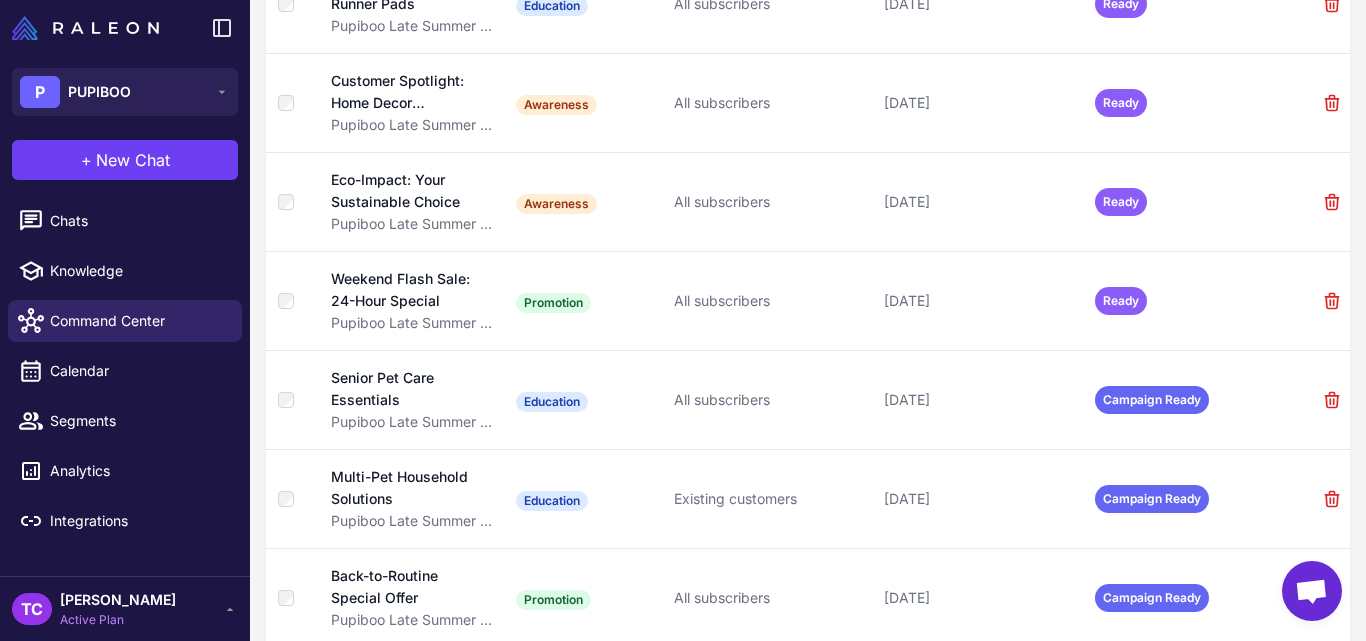 scroll, scrollTop: 453, scrollLeft: 0, axis: vertical 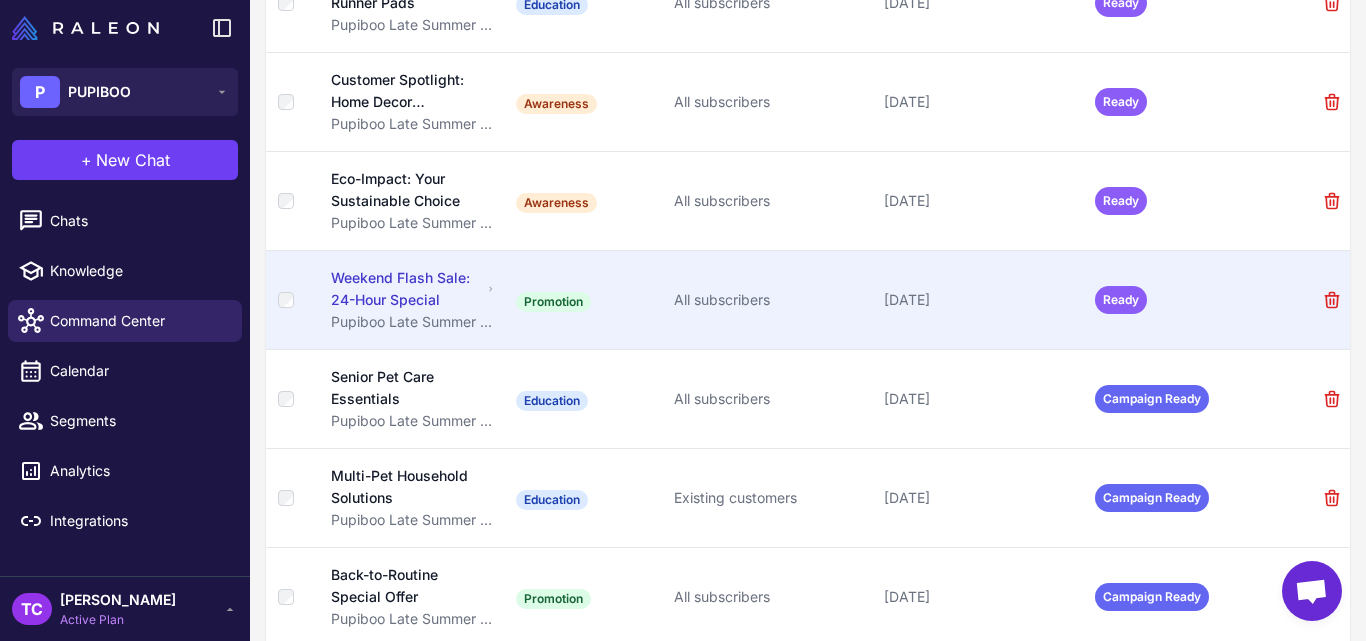 click on "Weekend Flash Sale: 24-Hour Special" at bounding box center (407, 289) 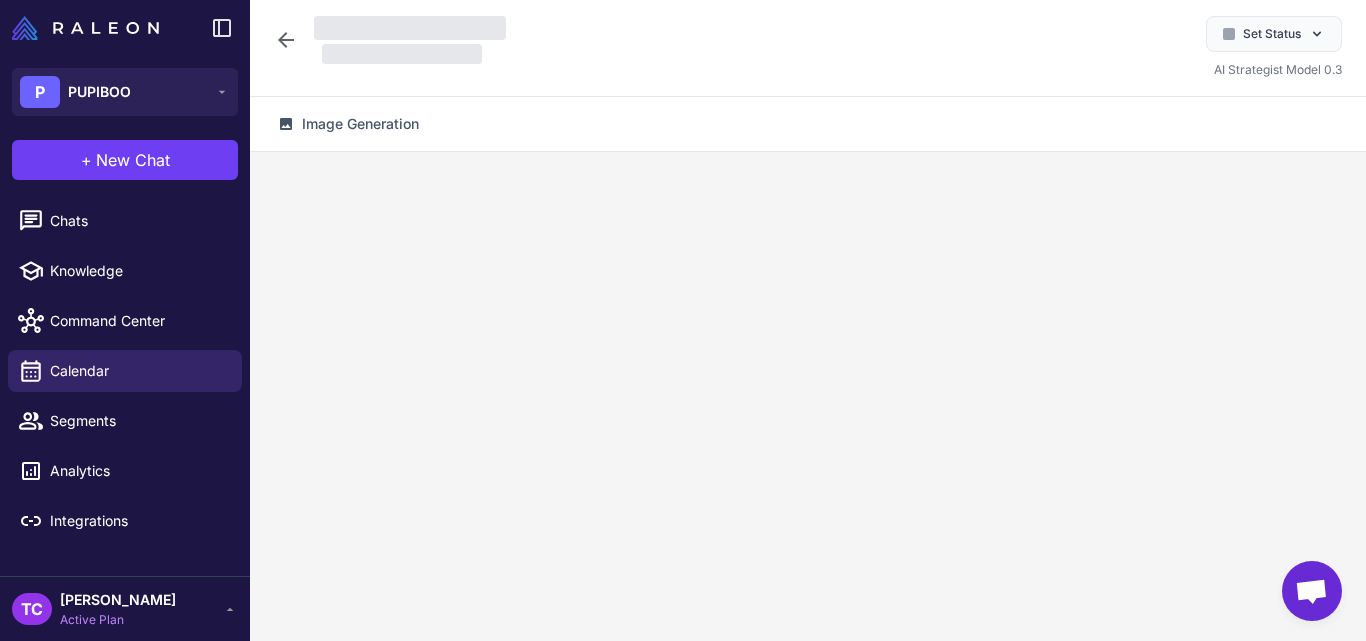 scroll, scrollTop: 0, scrollLeft: 0, axis: both 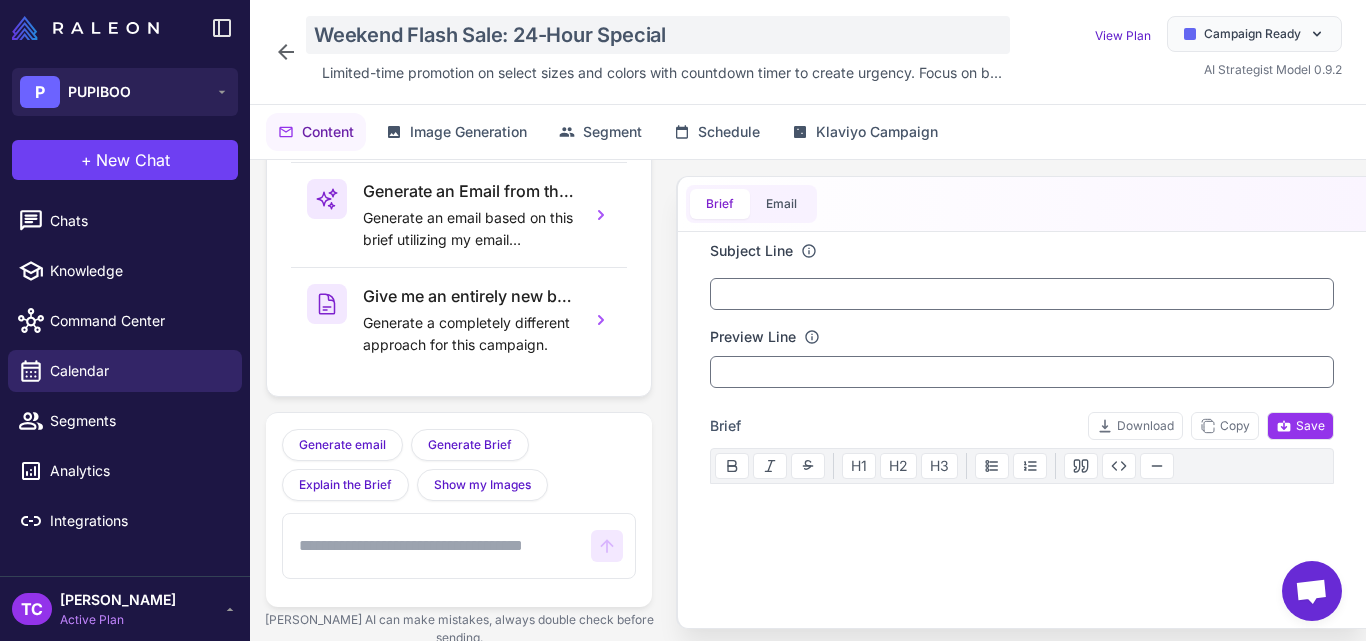 click on "Weekend Flash Sale: 24-Hour Special" 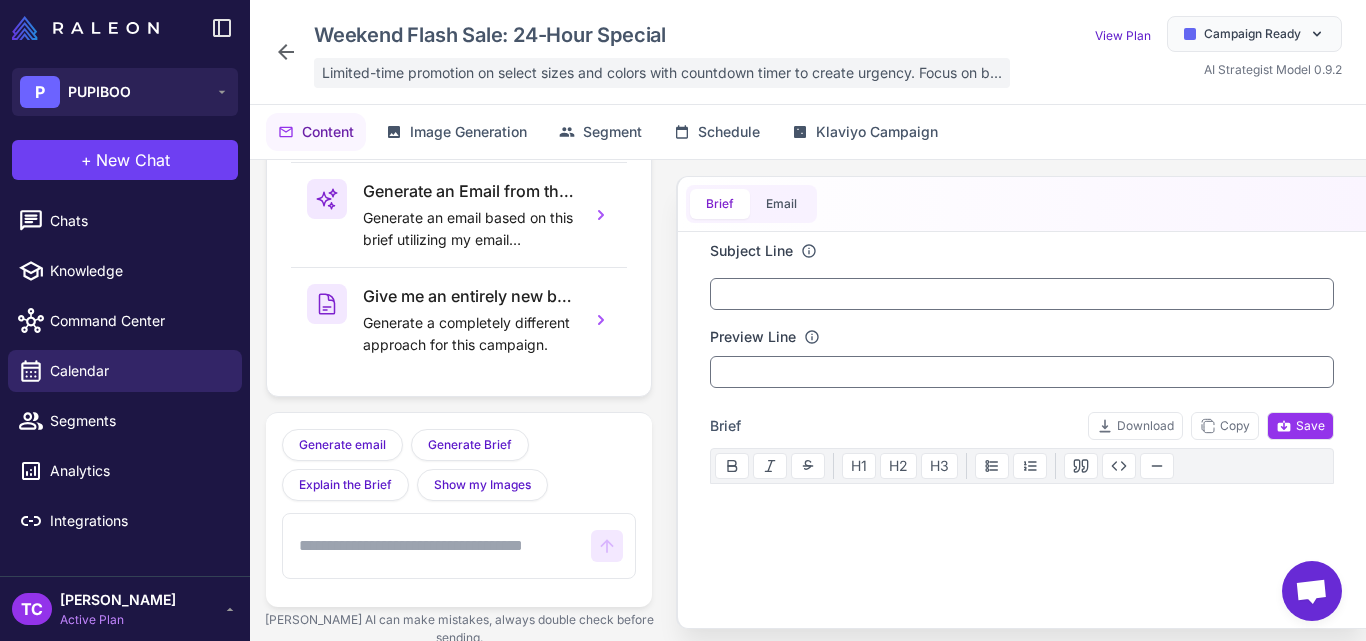click on "Limited-time promotion on select sizes and colors with countdown timer to create urgency. Focus on b..." at bounding box center (662, 73) 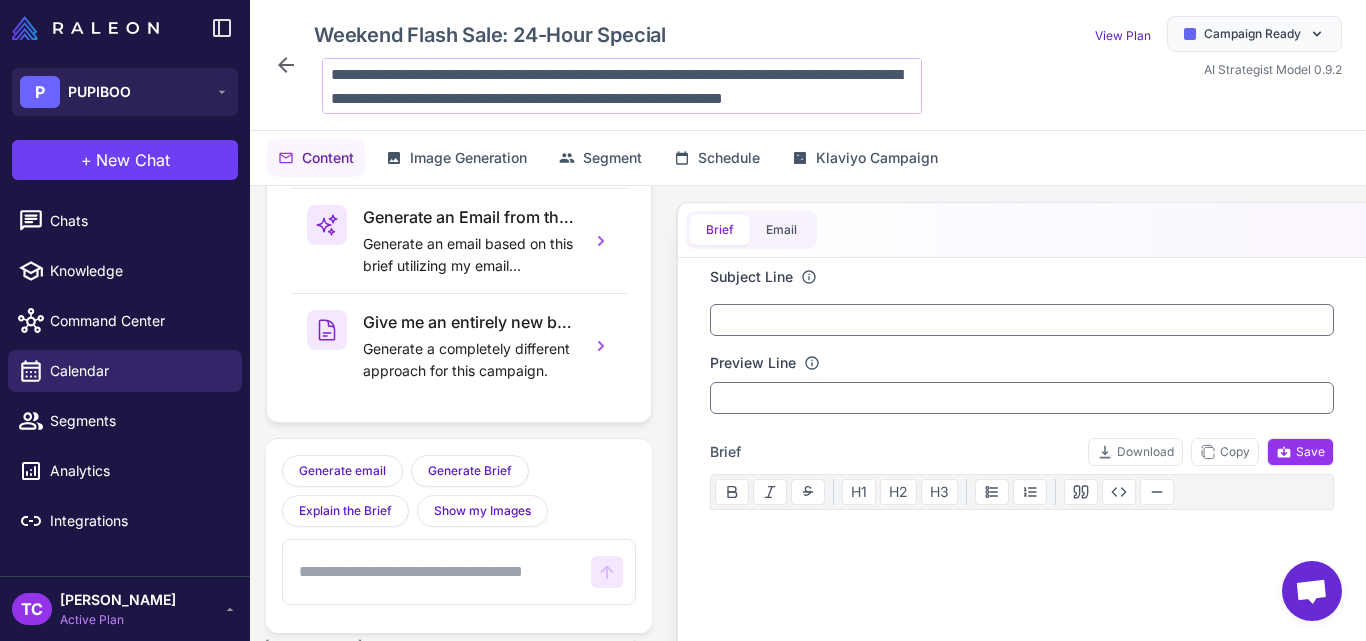 scroll, scrollTop: 26, scrollLeft: 0, axis: vertical 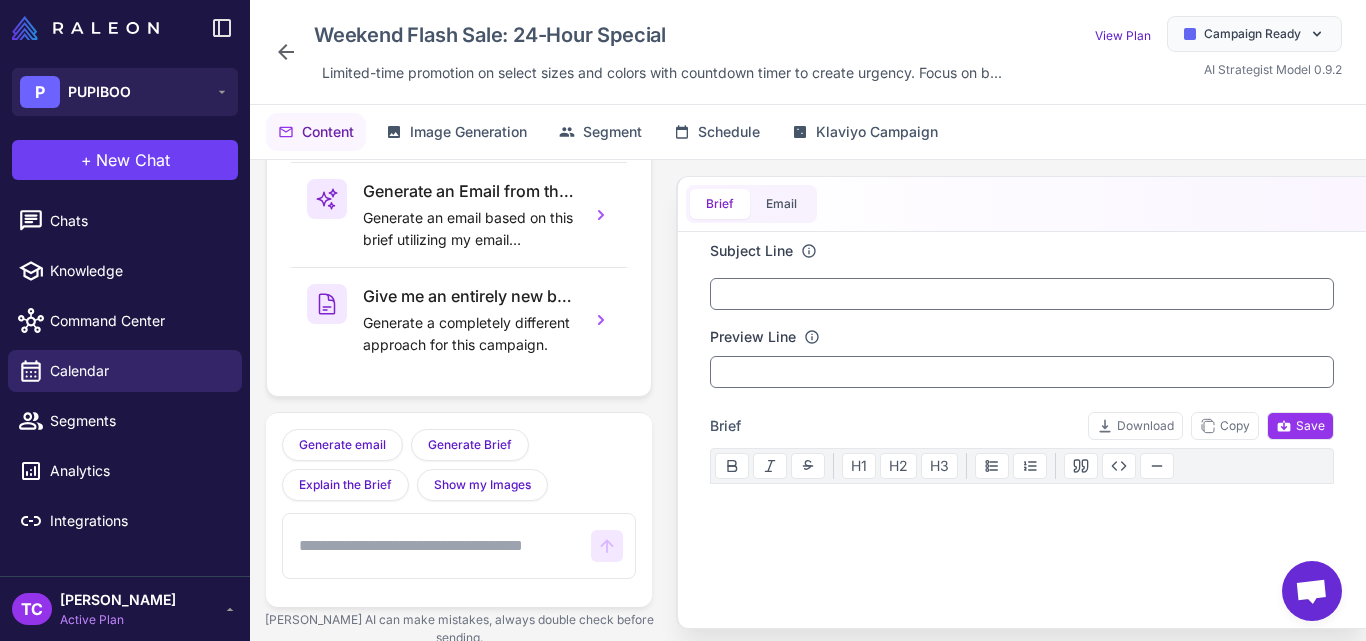 click 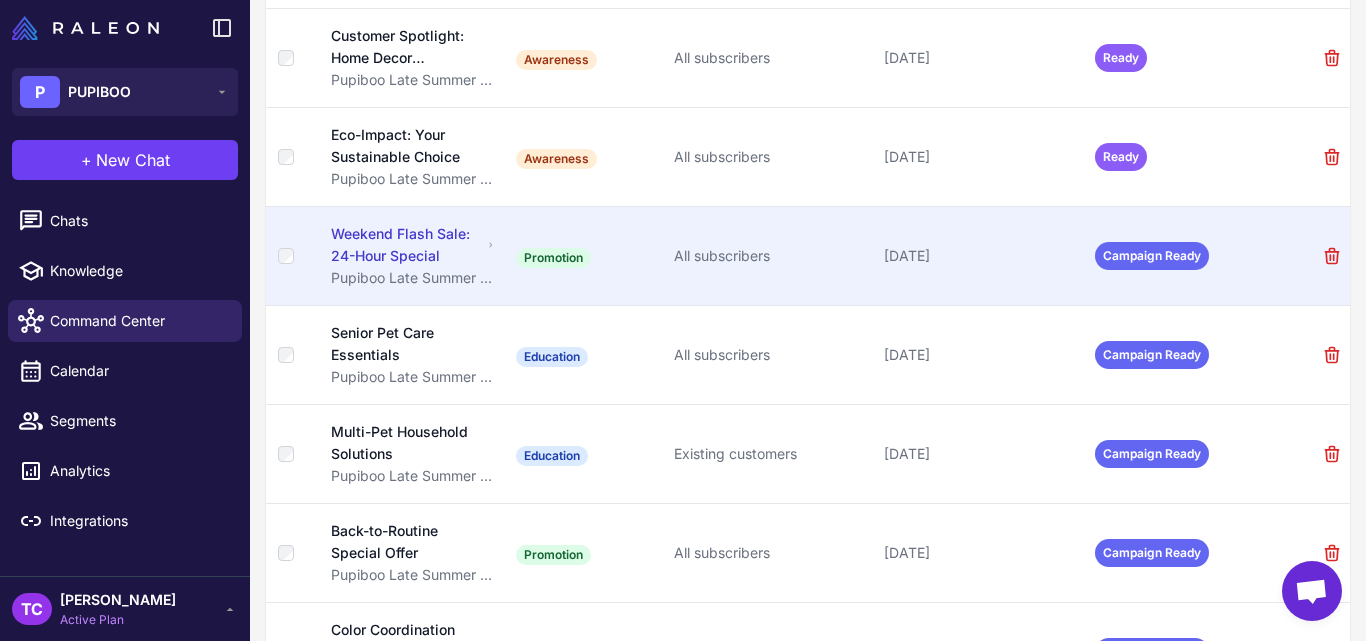 scroll, scrollTop: 422, scrollLeft: 0, axis: vertical 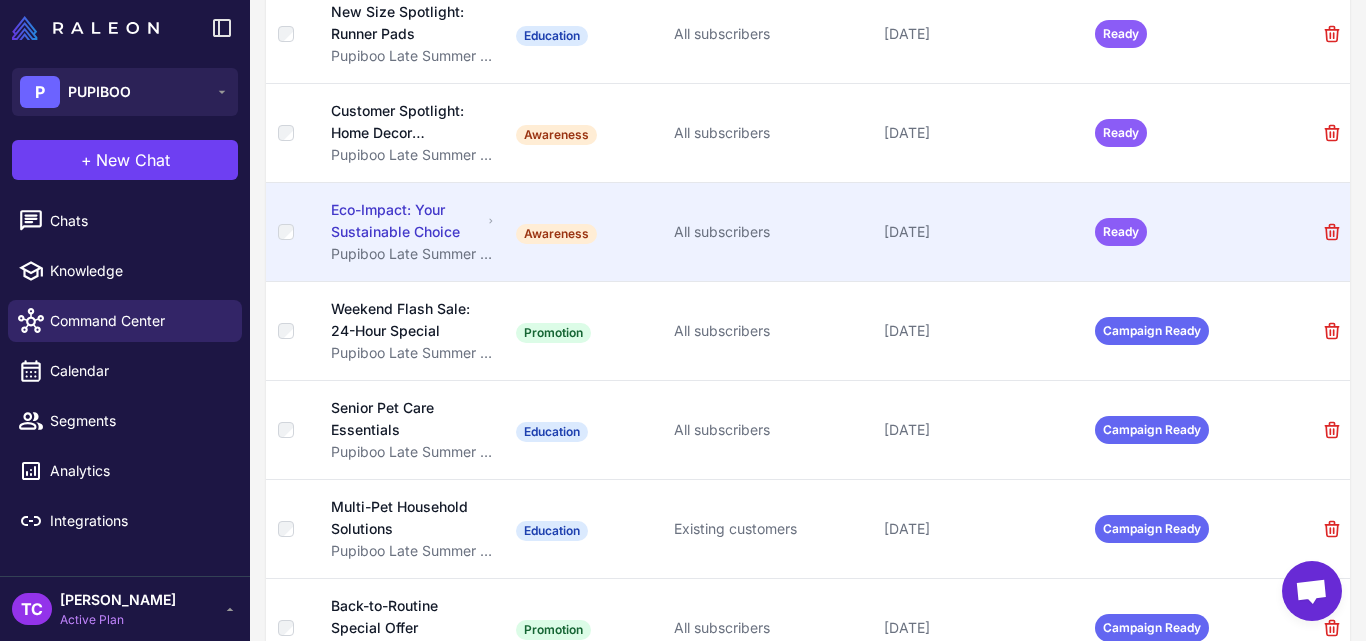 click on "Eco-Impact: Your Sustainable Choice" at bounding box center (407, 221) 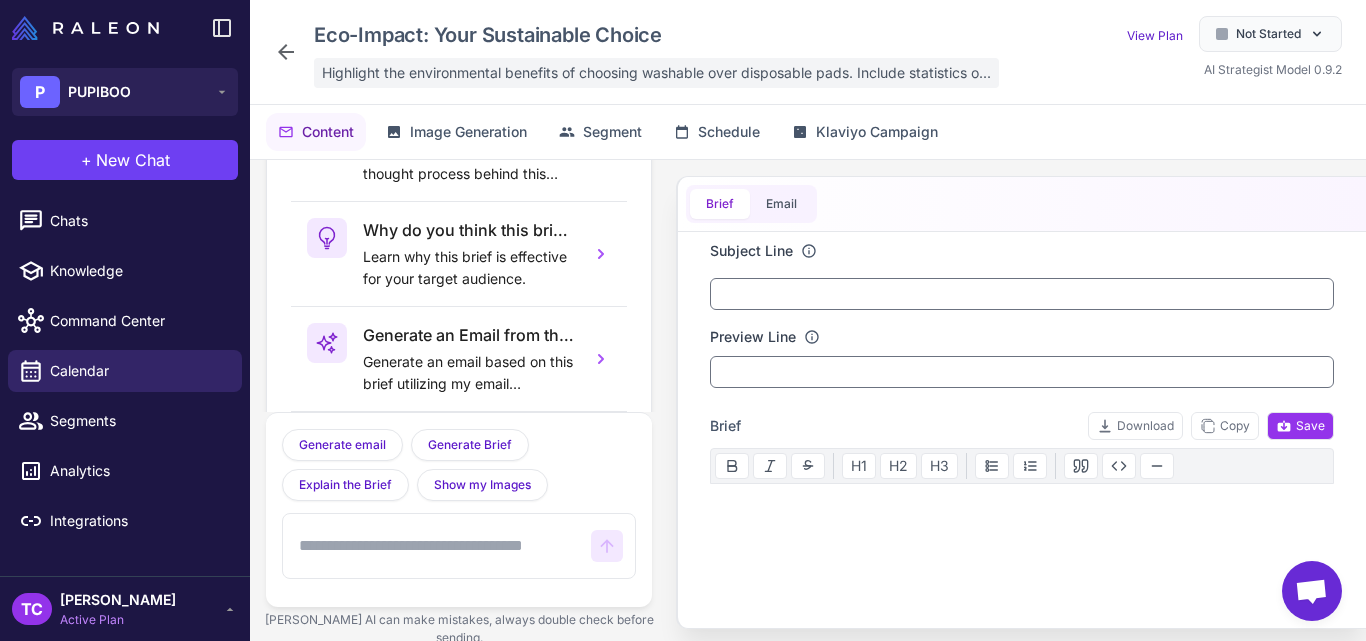 scroll, scrollTop: 144, scrollLeft: 0, axis: vertical 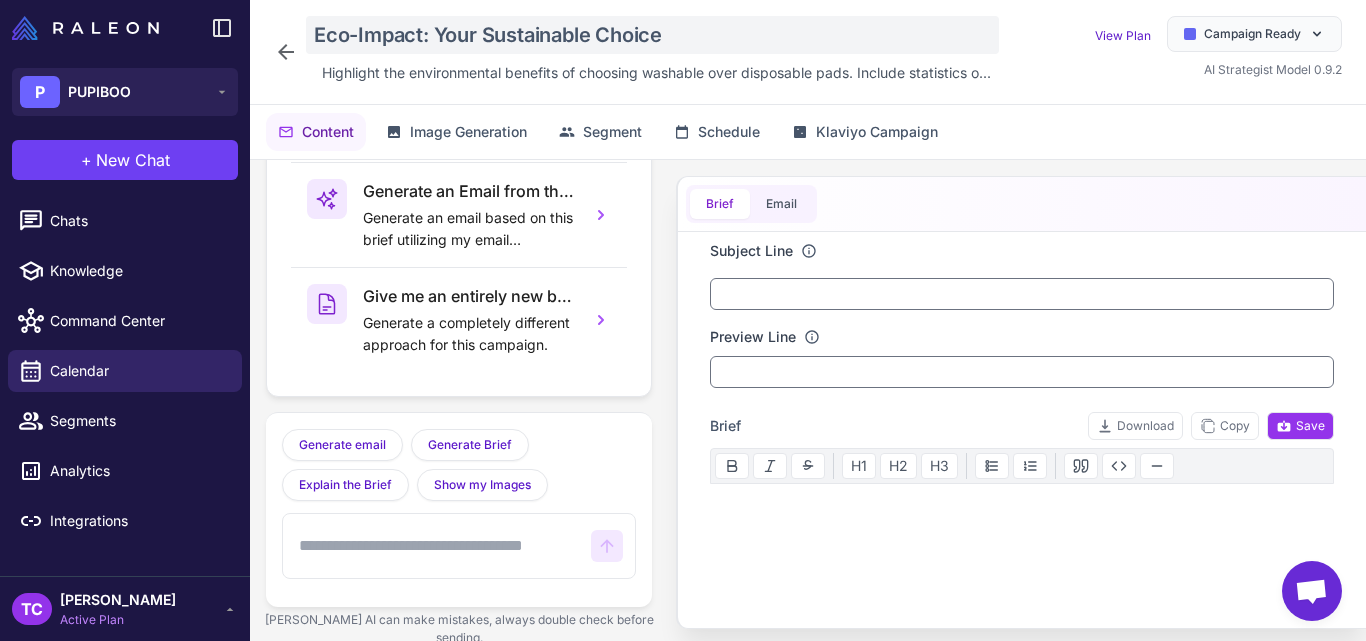 click on "Eco-Impact: Your Sustainable Choice" 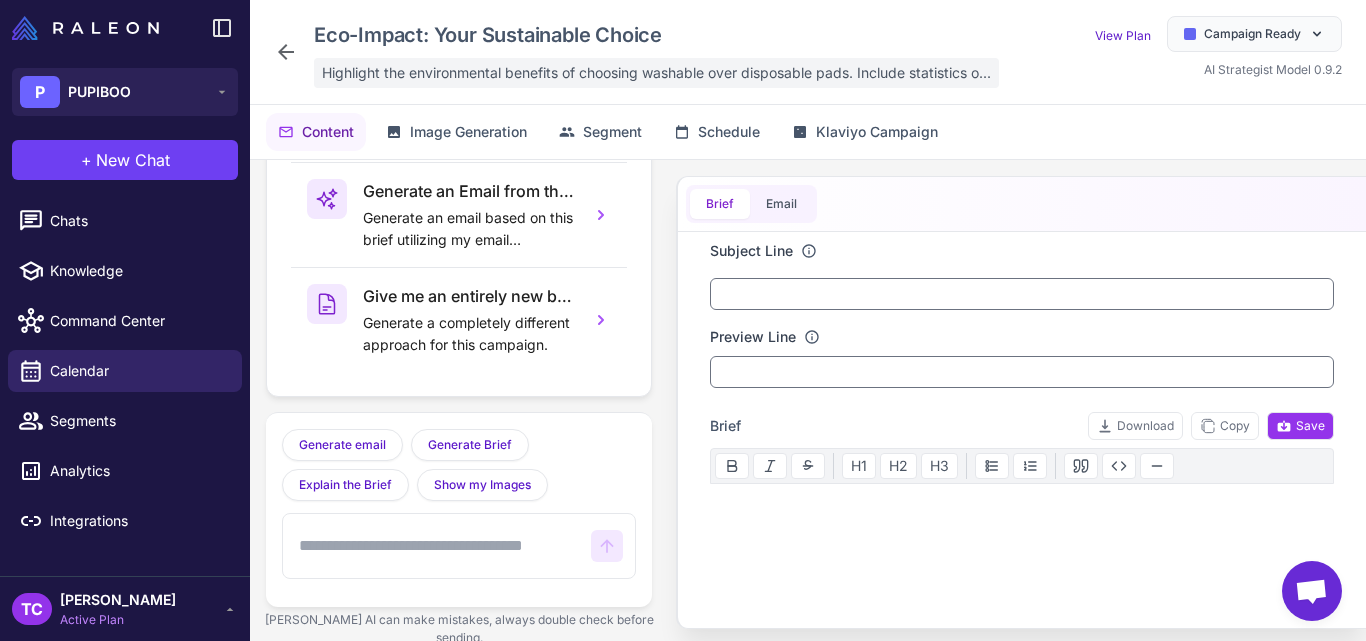 click on "Highlight the environmental benefits of choosing washable over disposable pads. Include statistics o..." at bounding box center [656, 73] 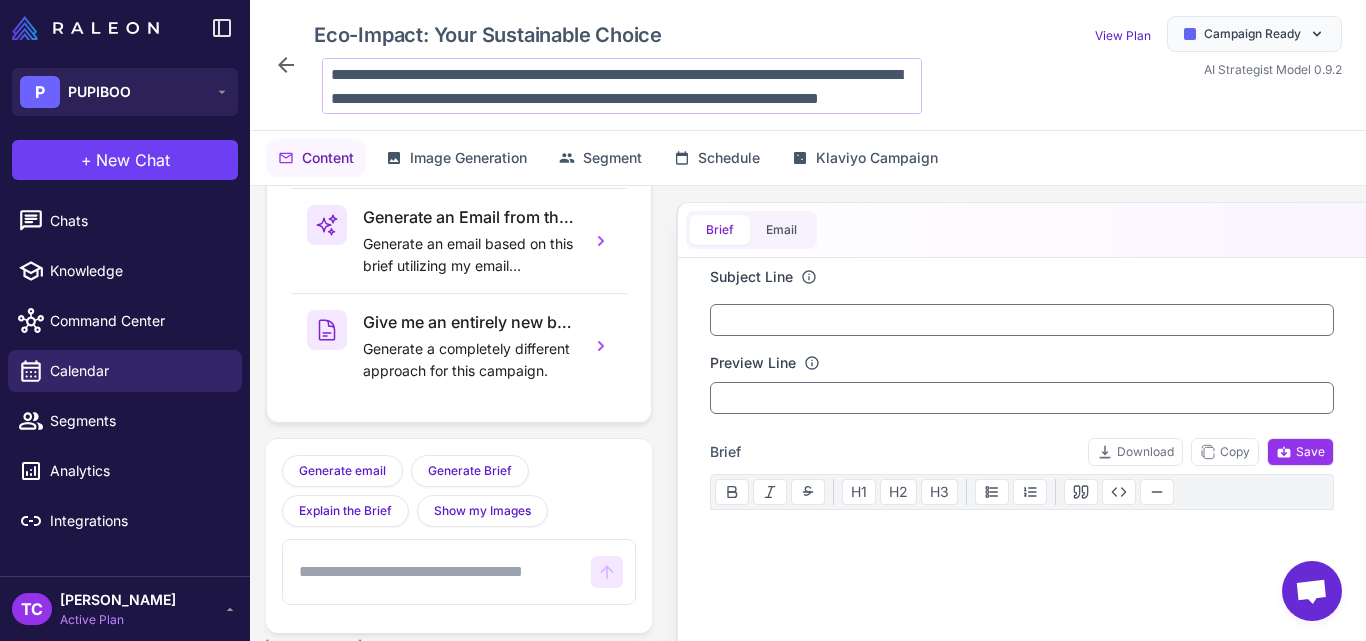 scroll, scrollTop: 26, scrollLeft: 0, axis: vertical 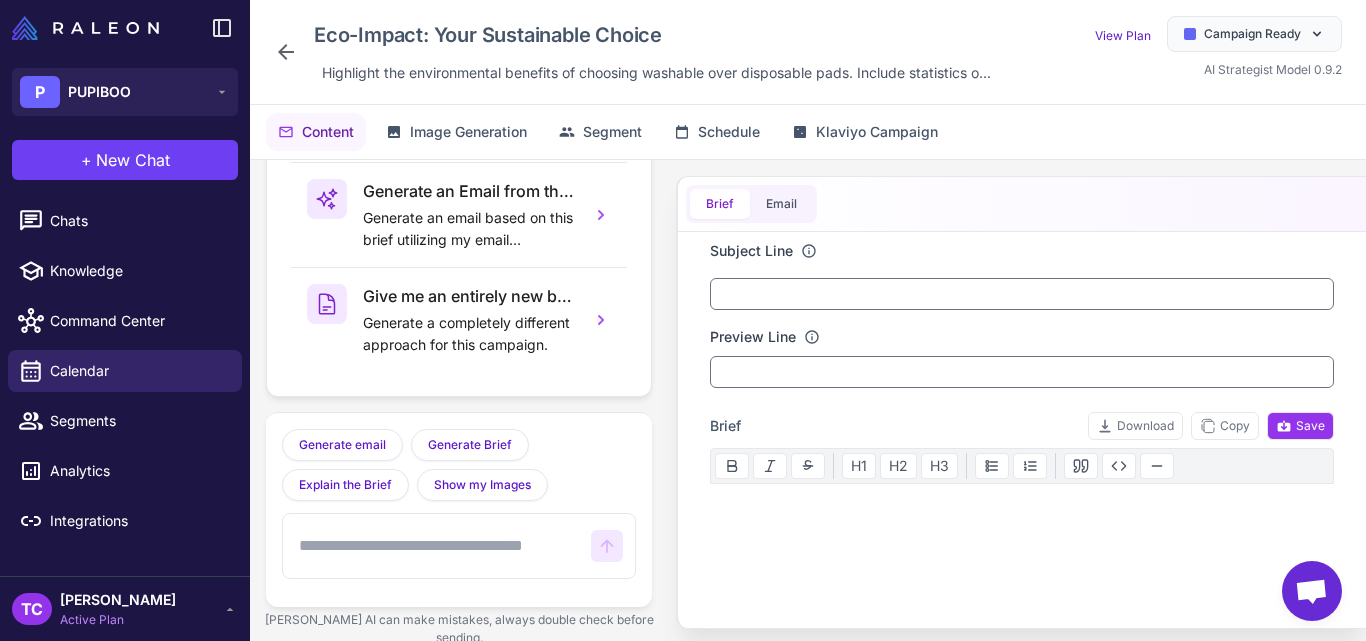 click 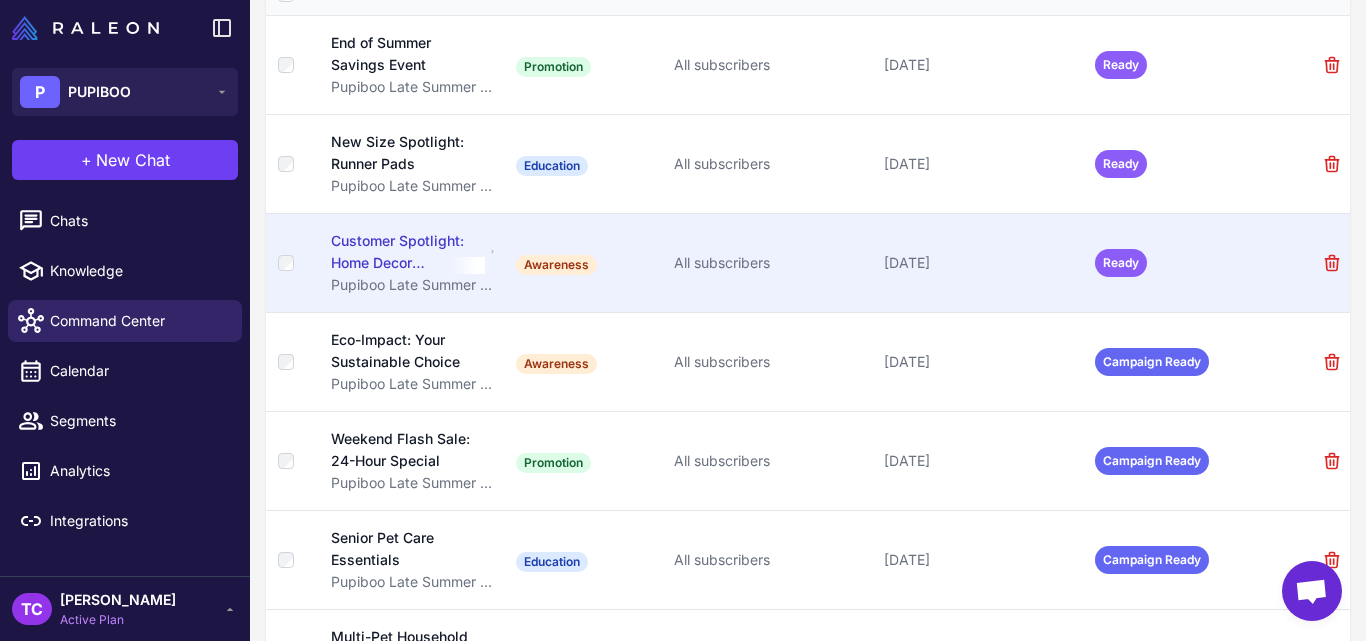 scroll, scrollTop: 338, scrollLeft: 0, axis: vertical 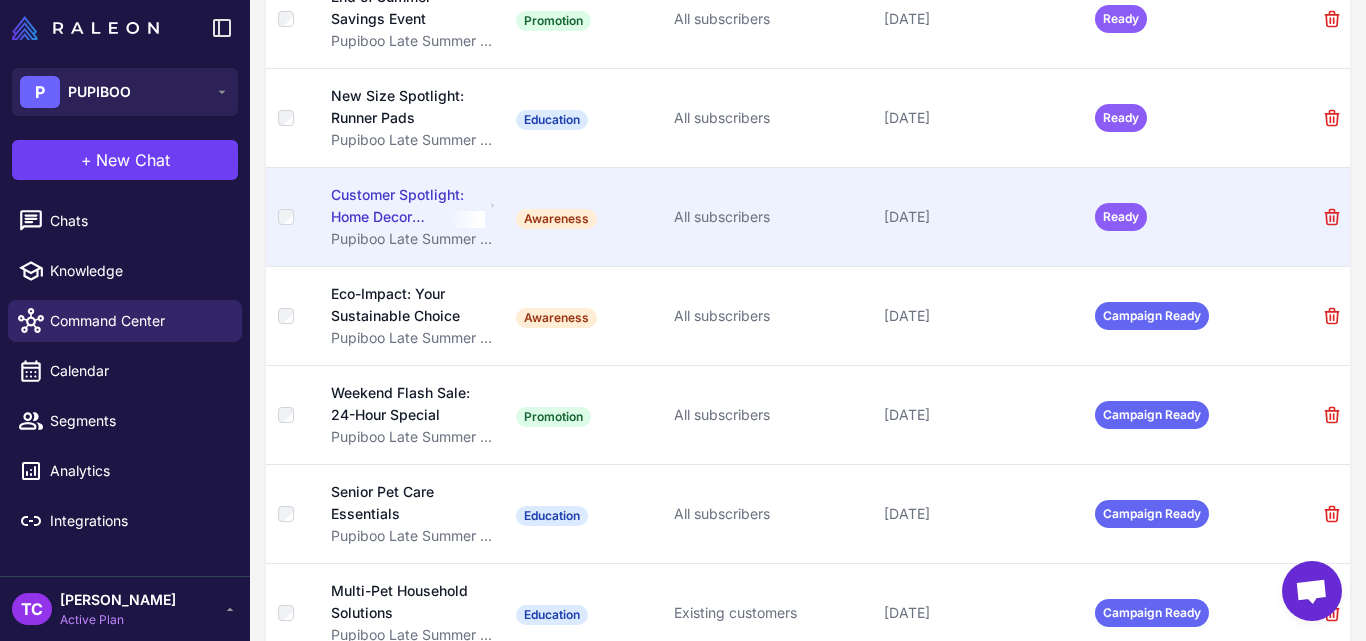 click on "Customer Spotlight: Home Decor Transformations" at bounding box center [408, 206] 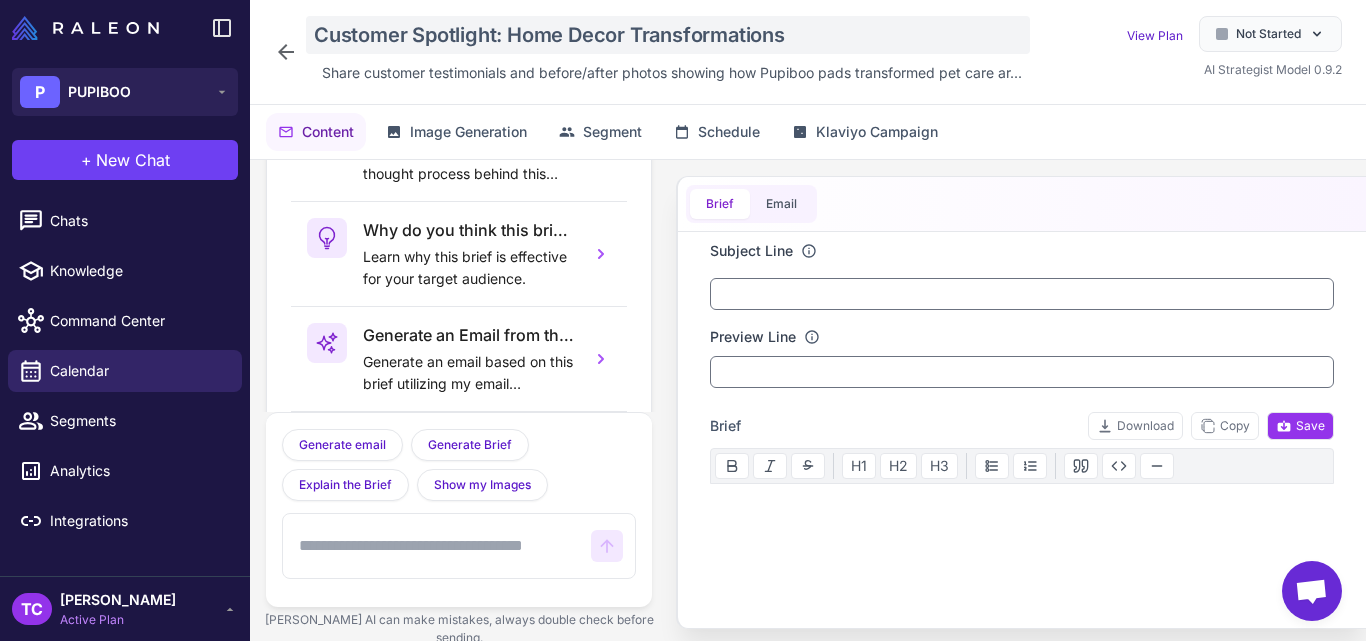 scroll, scrollTop: 144, scrollLeft: 0, axis: vertical 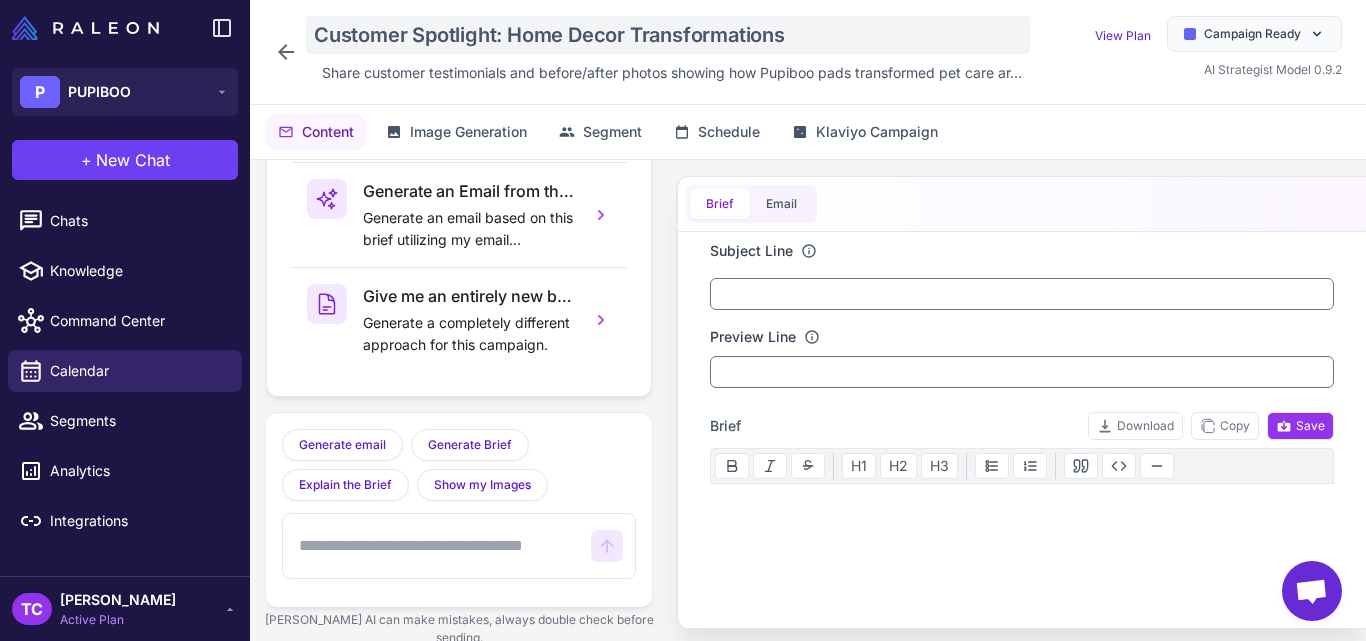 click on "Customer Spotlight: Home Decor Transformations" 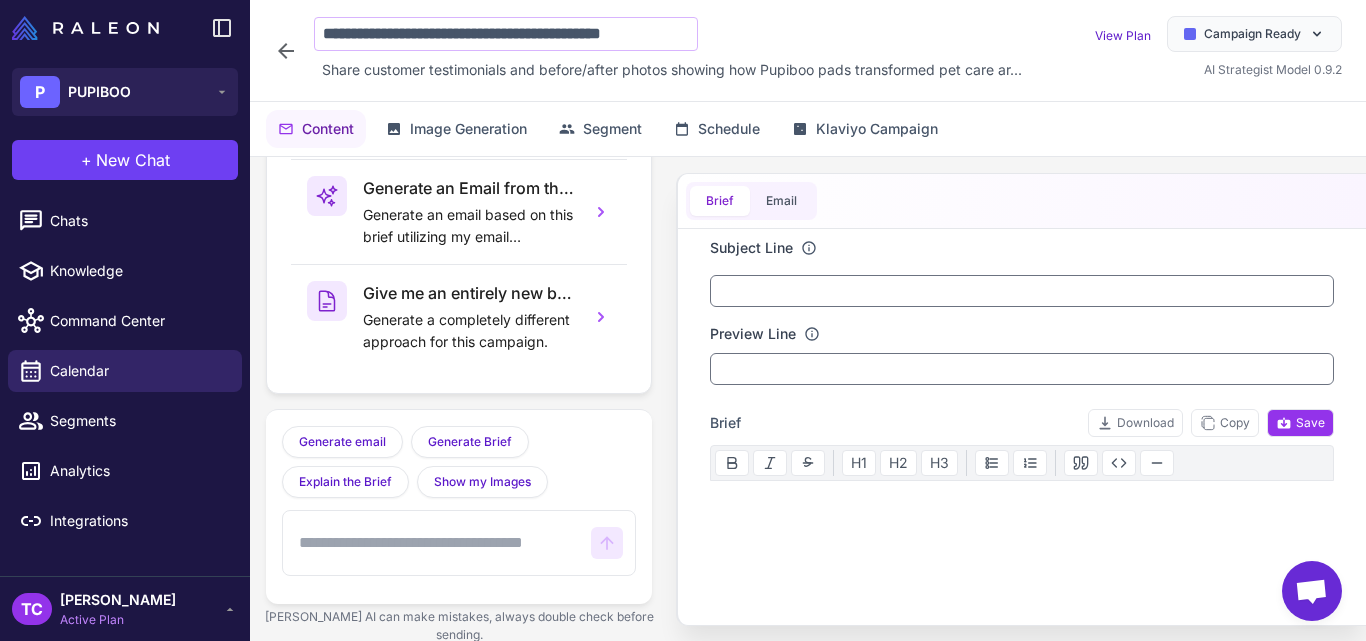 scroll, scrollTop: 0, scrollLeft: 20, axis: horizontal 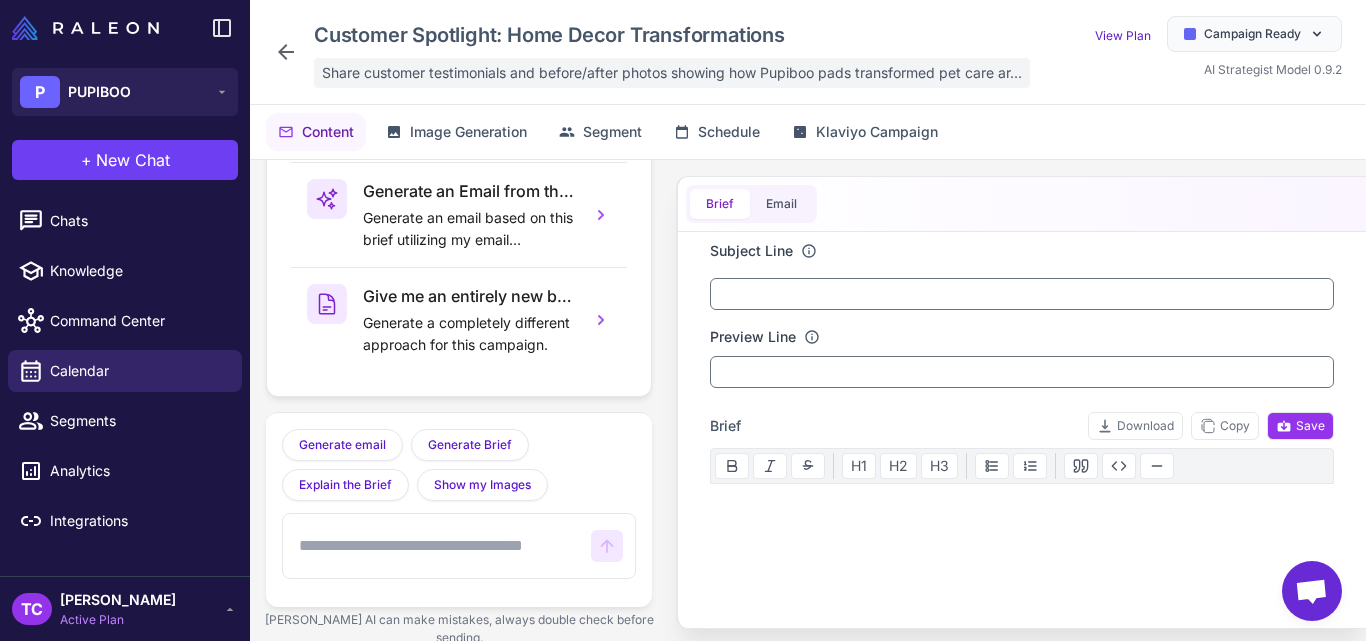 click on "Share customer testimonials and before/after photos showing how Pupiboo pads transformed pet care ar..." at bounding box center (672, 73) 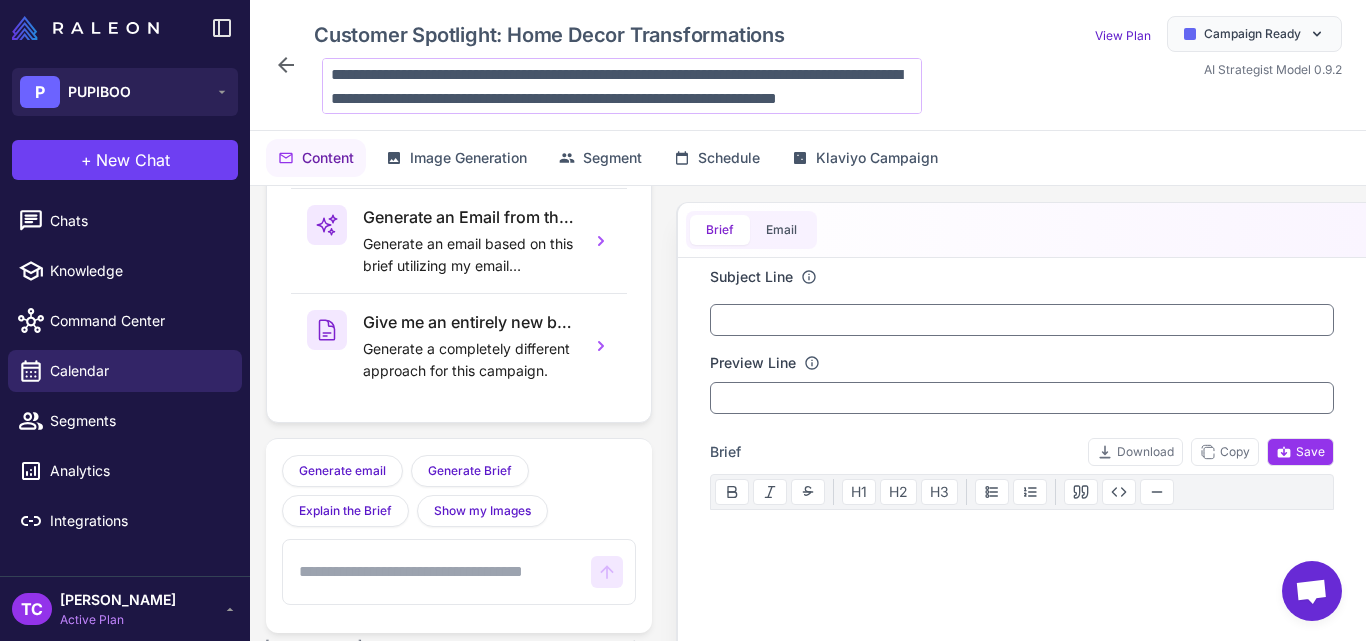 scroll, scrollTop: 26, scrollLeft: 0, axis: vertical 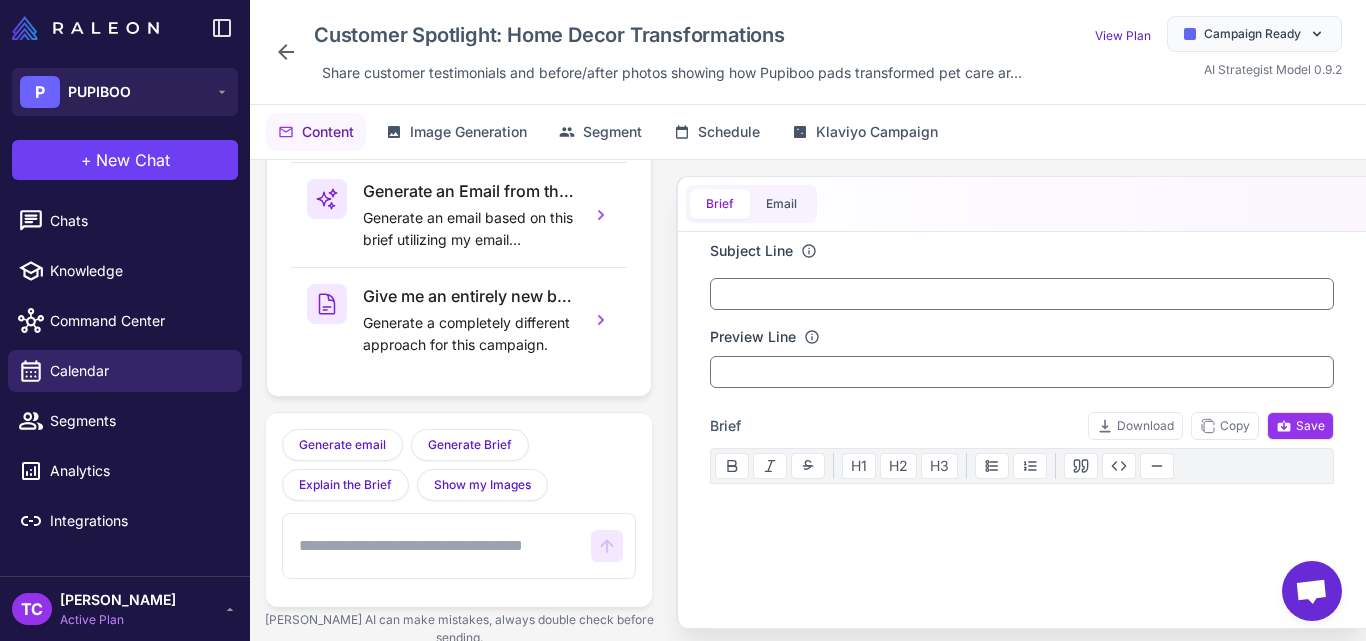 click on "Customer Spotlight: Home Decor Transformations Share customer testimonials and before/after photos showing how Pupiboo pads transformed pet care ar..." at bounding box center (652, 52) 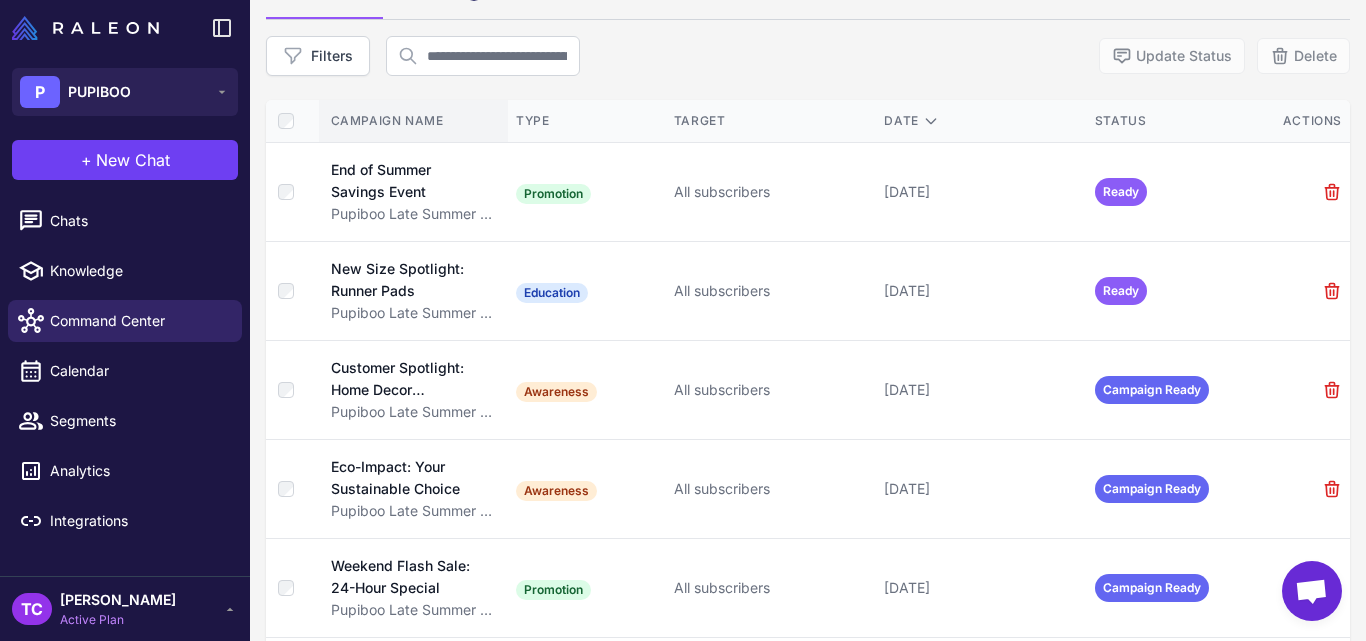 scroll, scrollTop: 167, scrollLeft: 0, axis: vertical 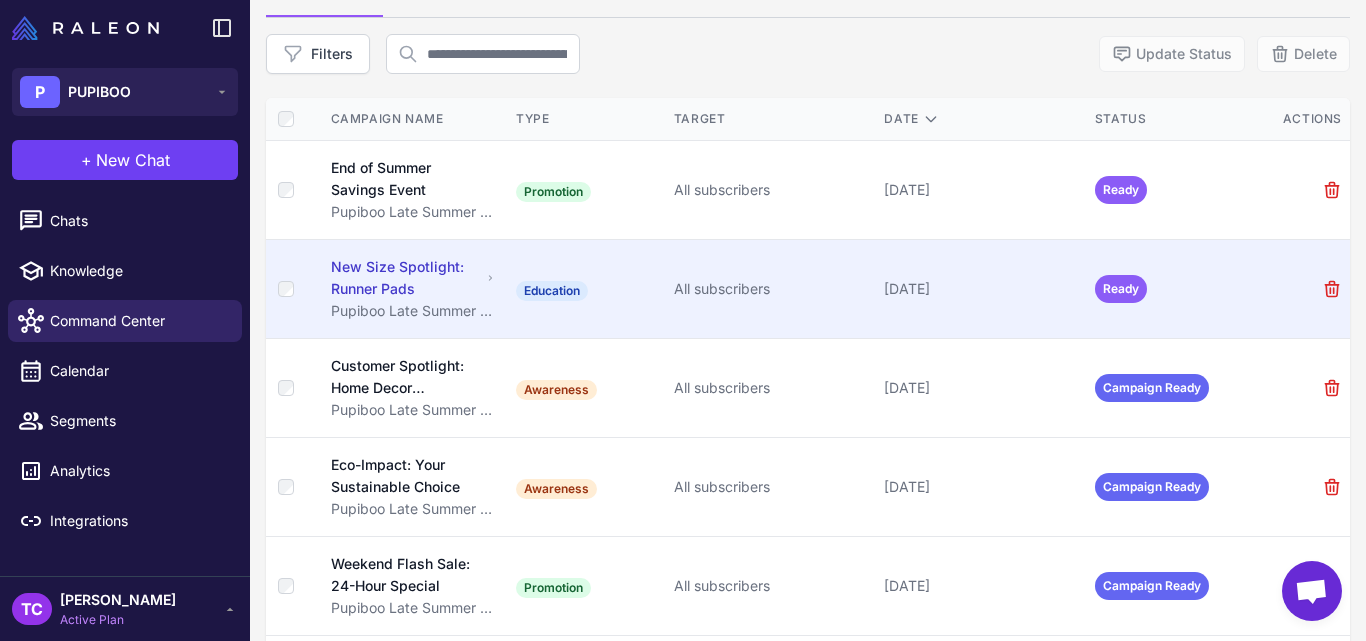 click on "New Size Spotlight: Runner Pads" at bounding box center [406, 278] 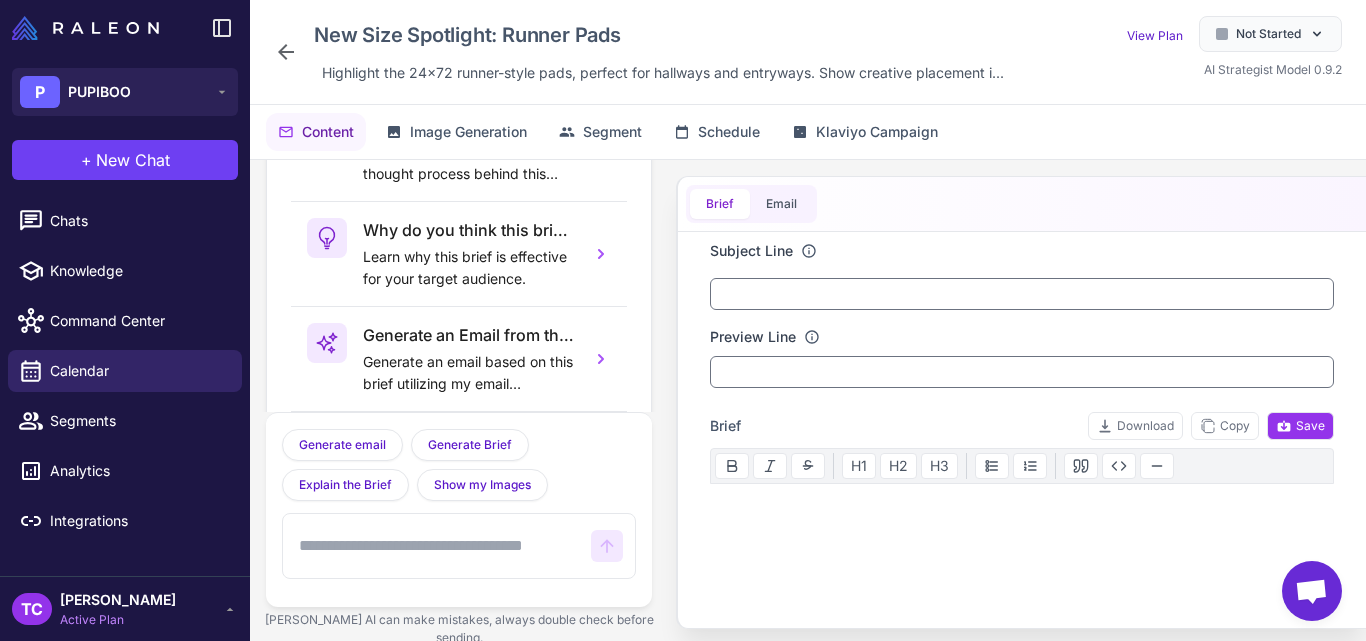 scroll, scrollTop: 144, scrollLeft: 0, axis: vertical 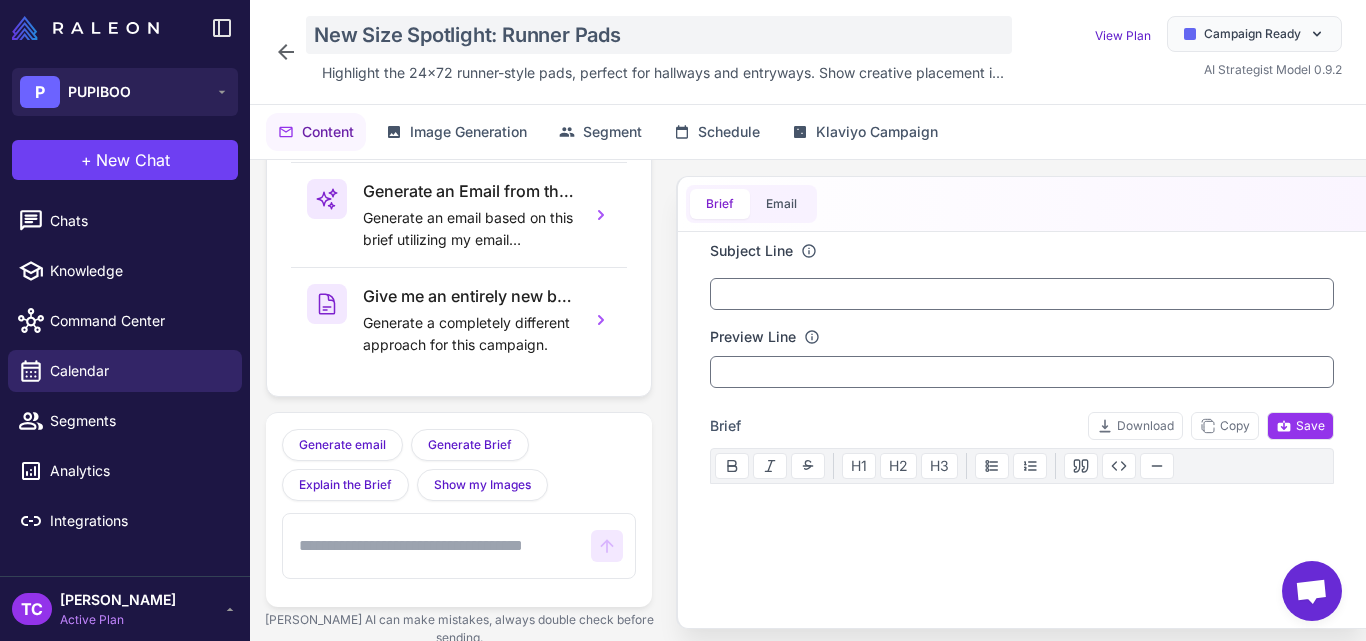 click on "New Size Spotlight: Runner Pads" 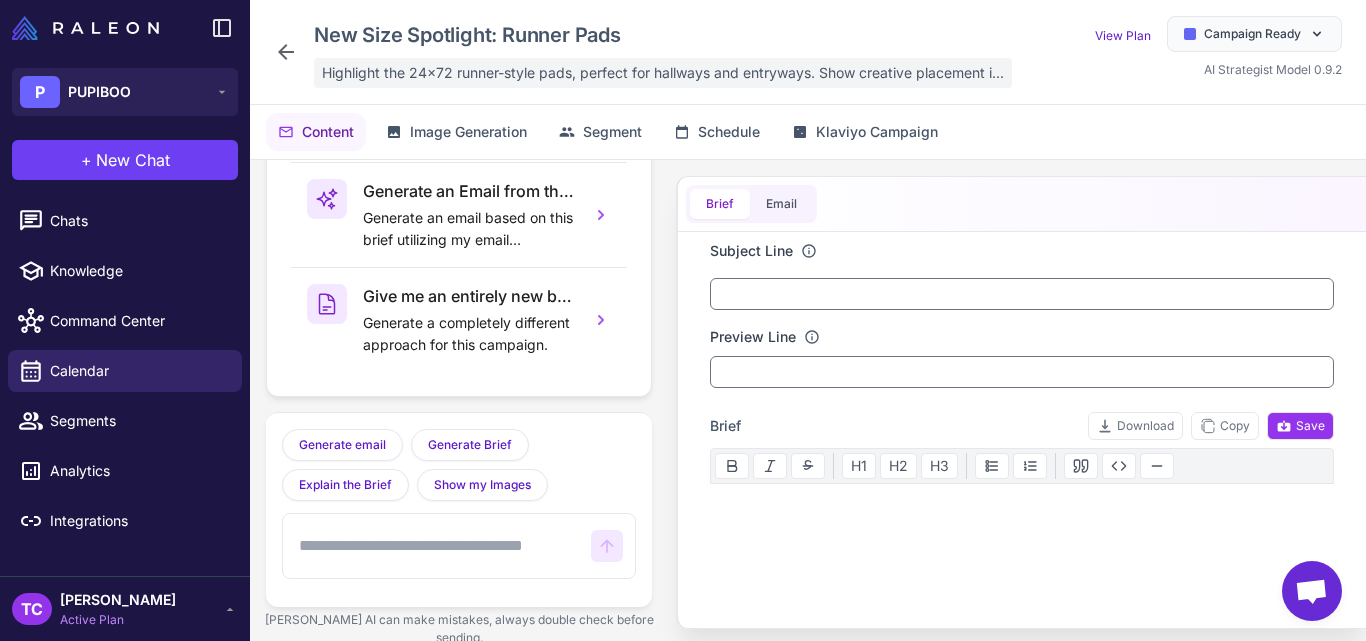 click on "Highlight the 24x72 runner-style pads, perfect for hallways and entryways. Show creative placement i..." at bounding box center [663, 73] 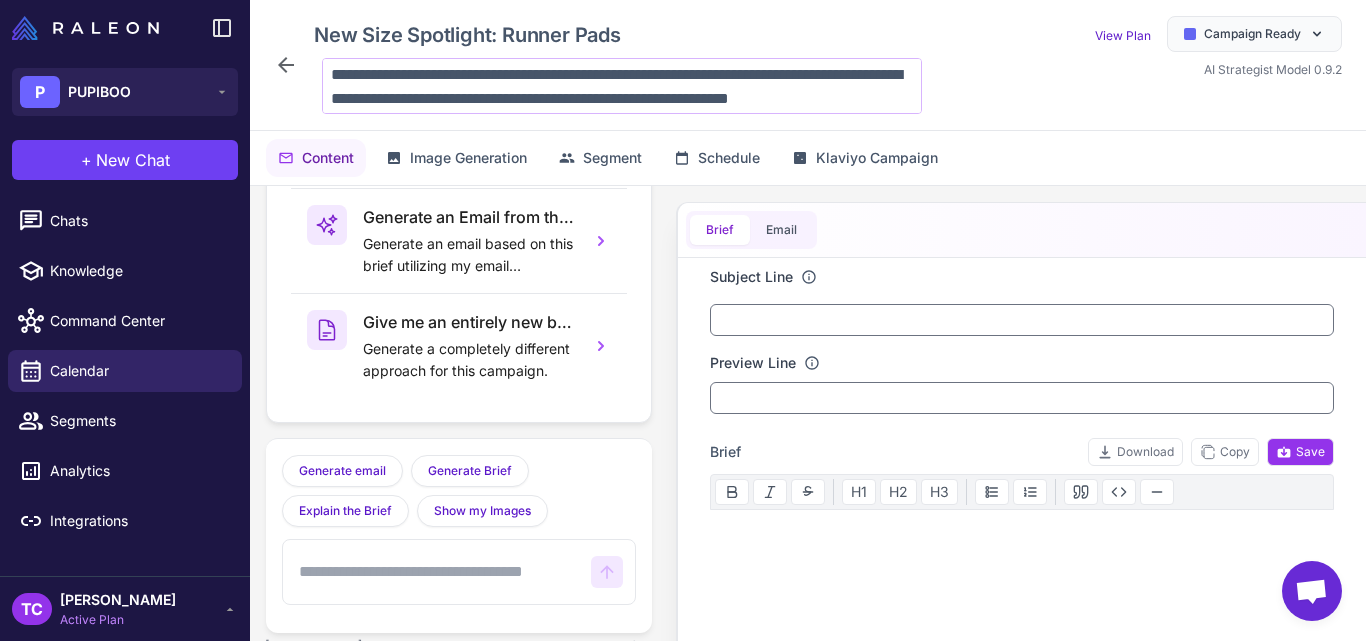 scroll, scrollTop: 26, scrollLeft: 0, axis: vertical 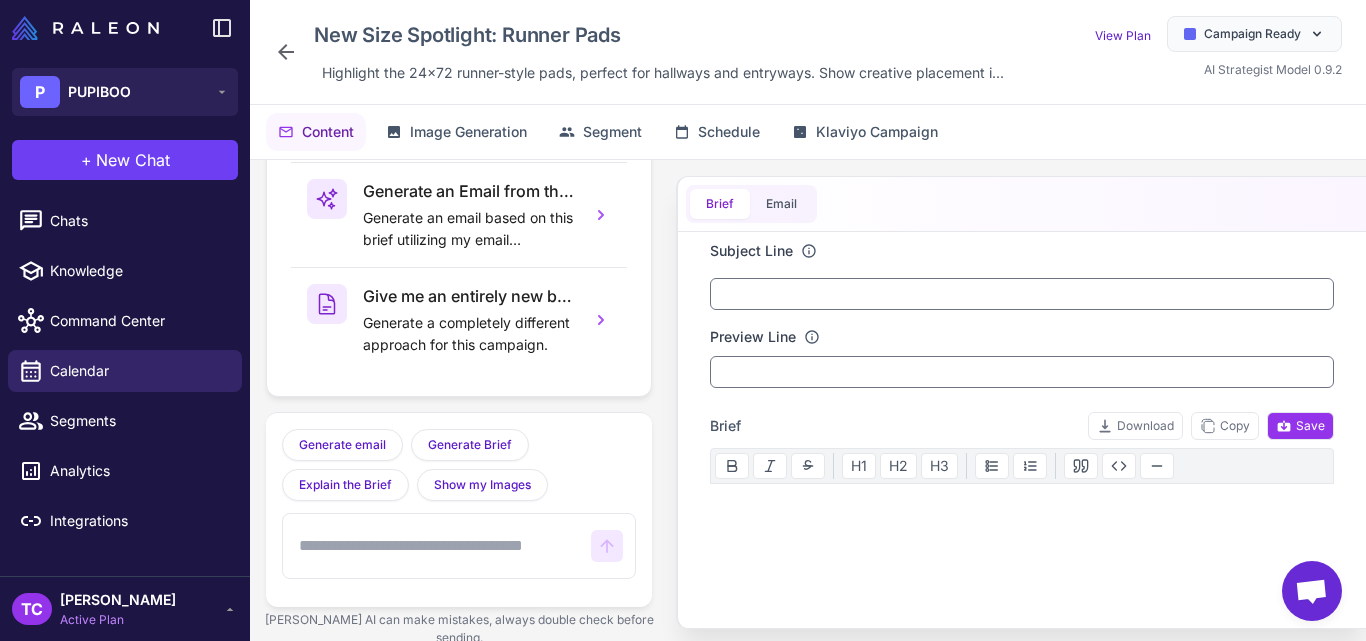 click 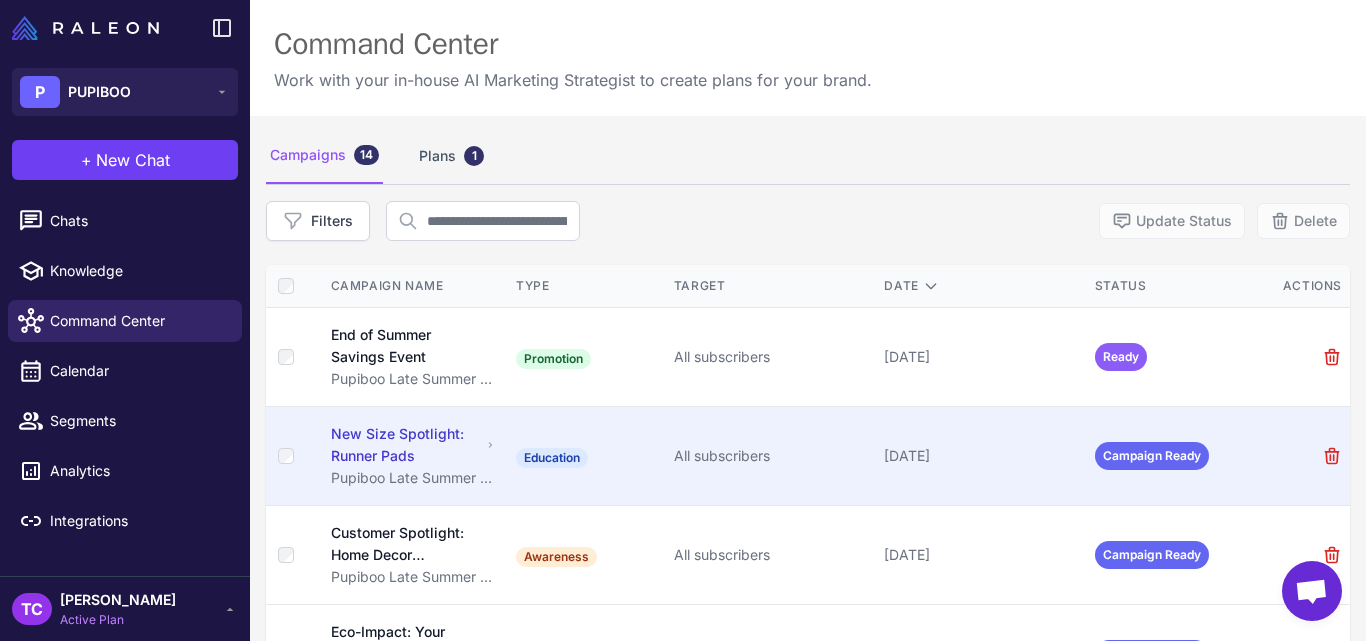click on "New Size Spotlight: Runner Pads" at bounding box center (406, 445) 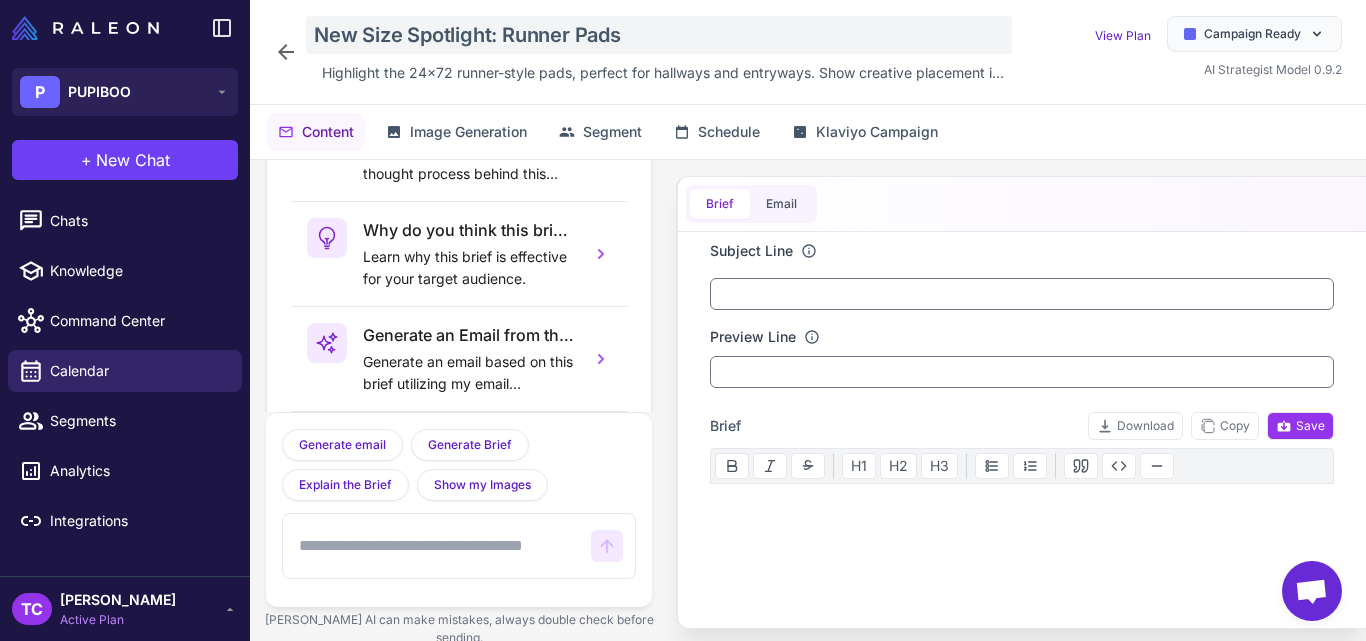 scroll, scrollTop: 144, scrollLeft: 0, axis: vertical 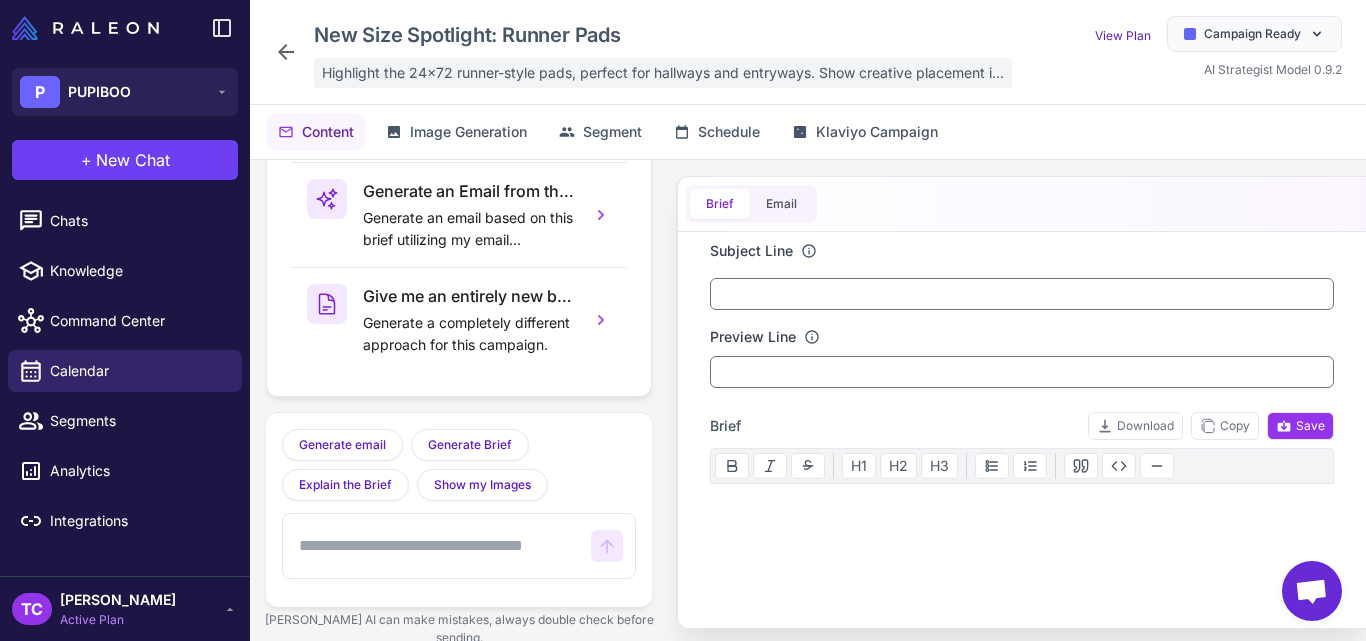 click on "Highlight the 24x72 runner-style pads, perfect for hallways and entryways. Show creative placement i..." at bounding box center (663, 73) 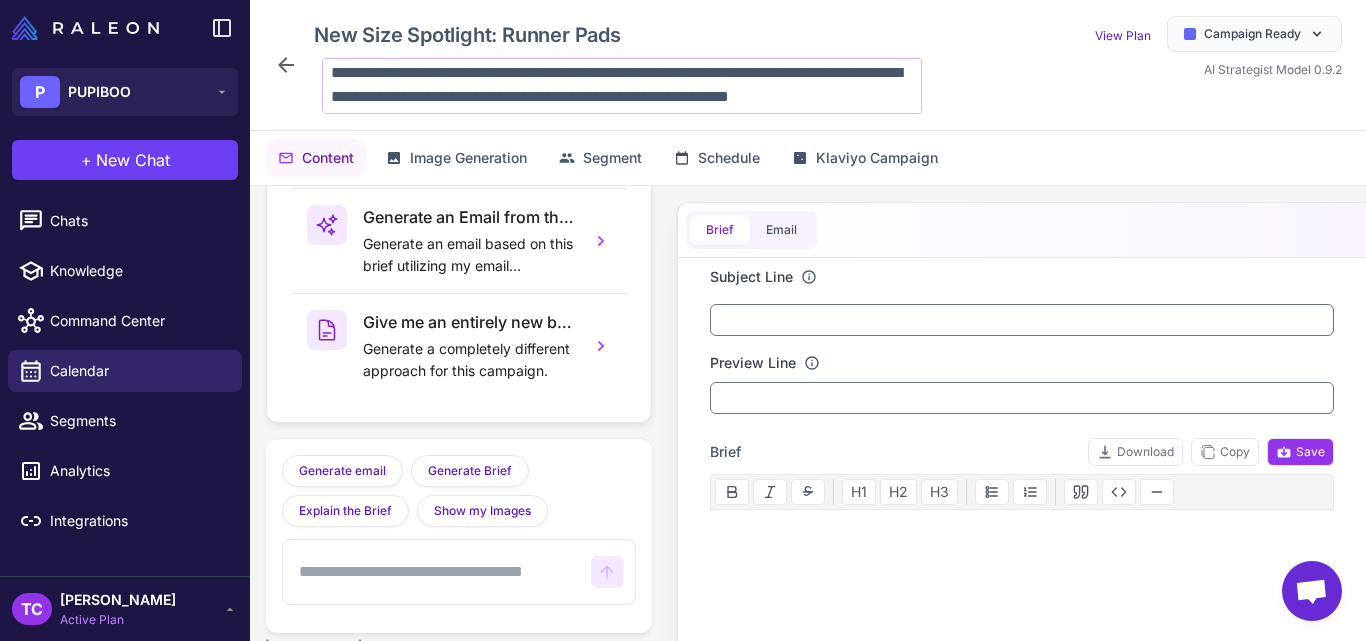 scroll, scrollTop: 0, scrollLeft: 0, axis: both 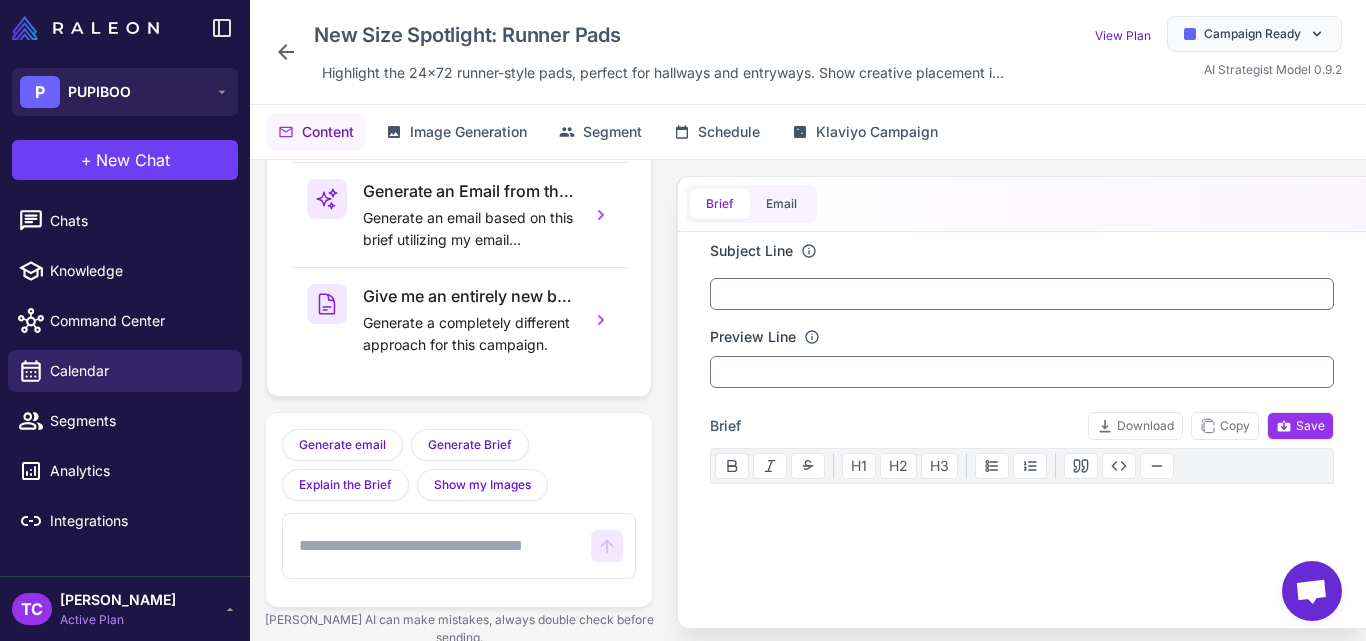 click 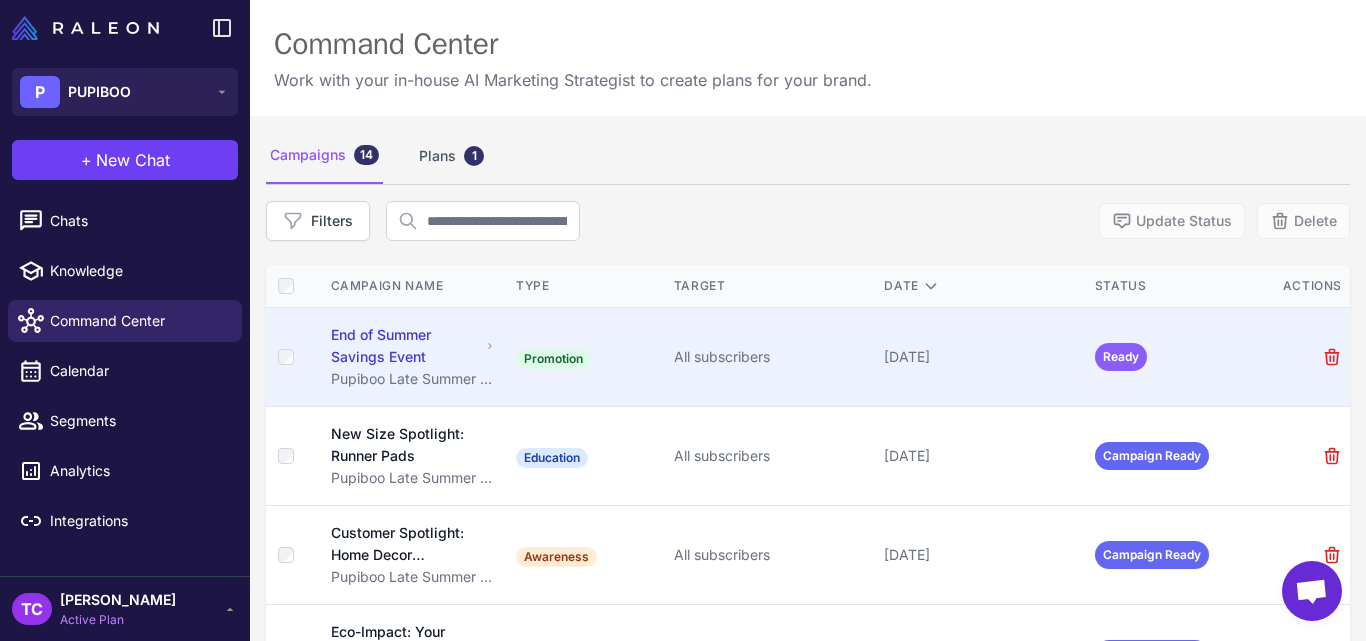 click on "End of Summer Savings Event" at bounding box center (405, 346) 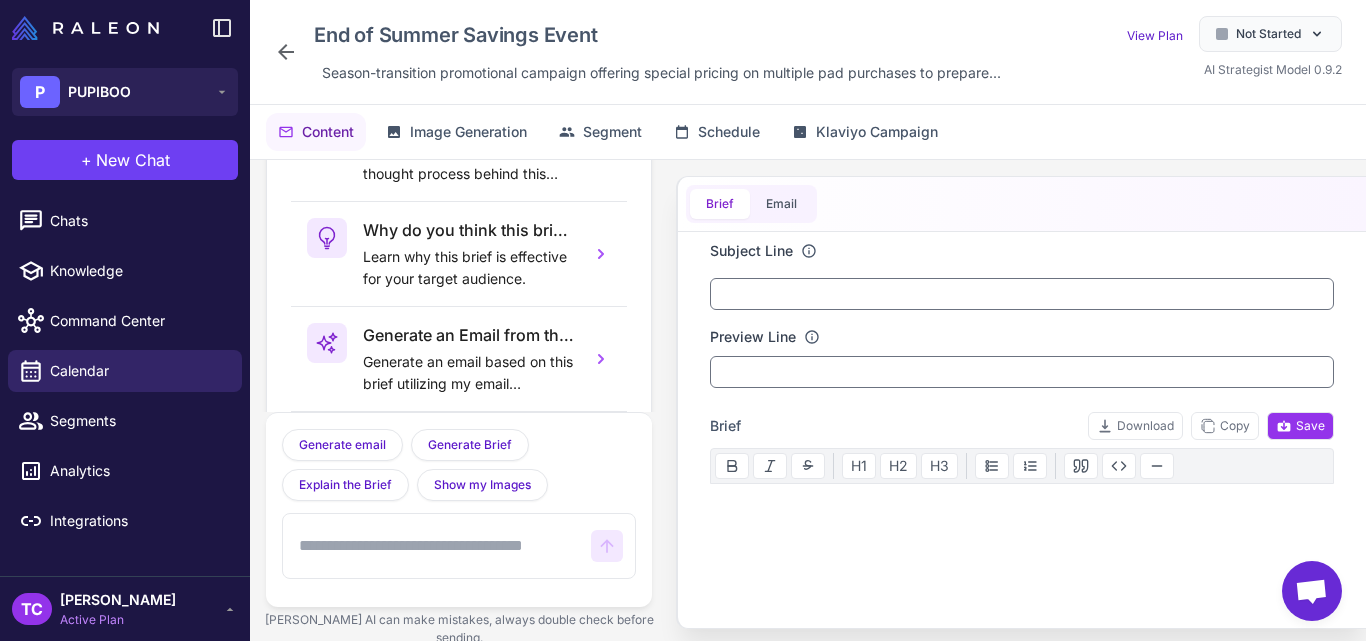 scroll, scrollTop: 144, scrollLeft: 0, axis: vertical 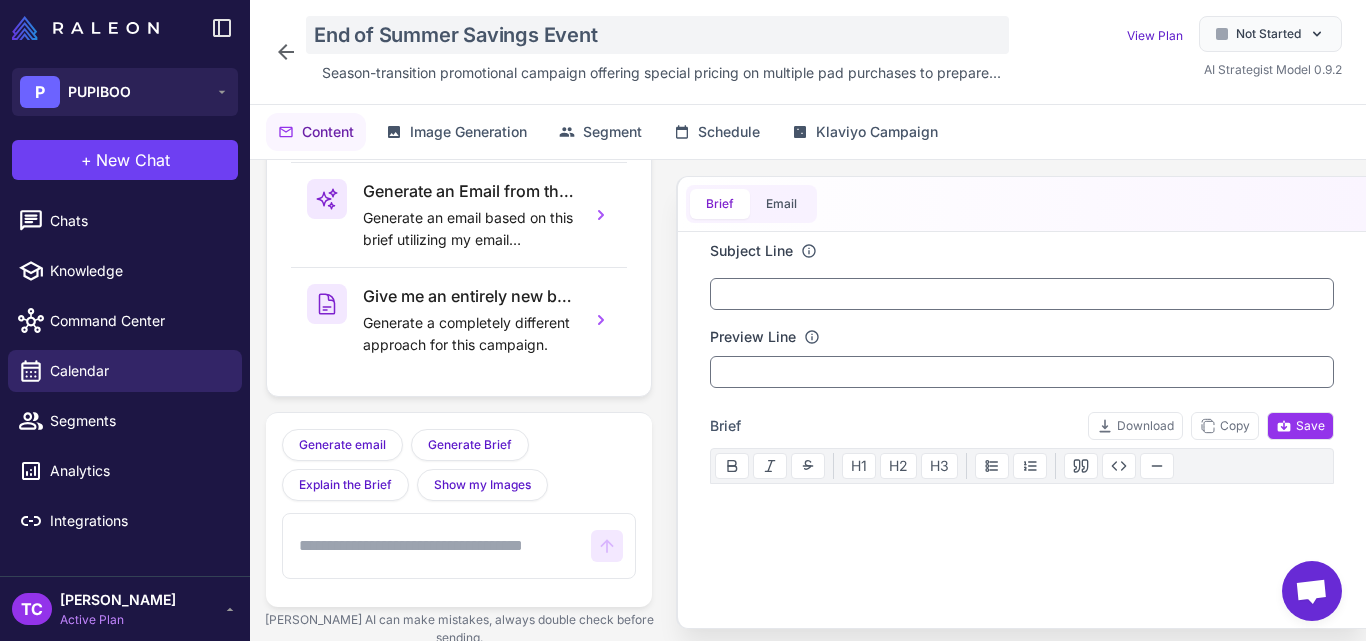 click on "End of Summer Savings Event" 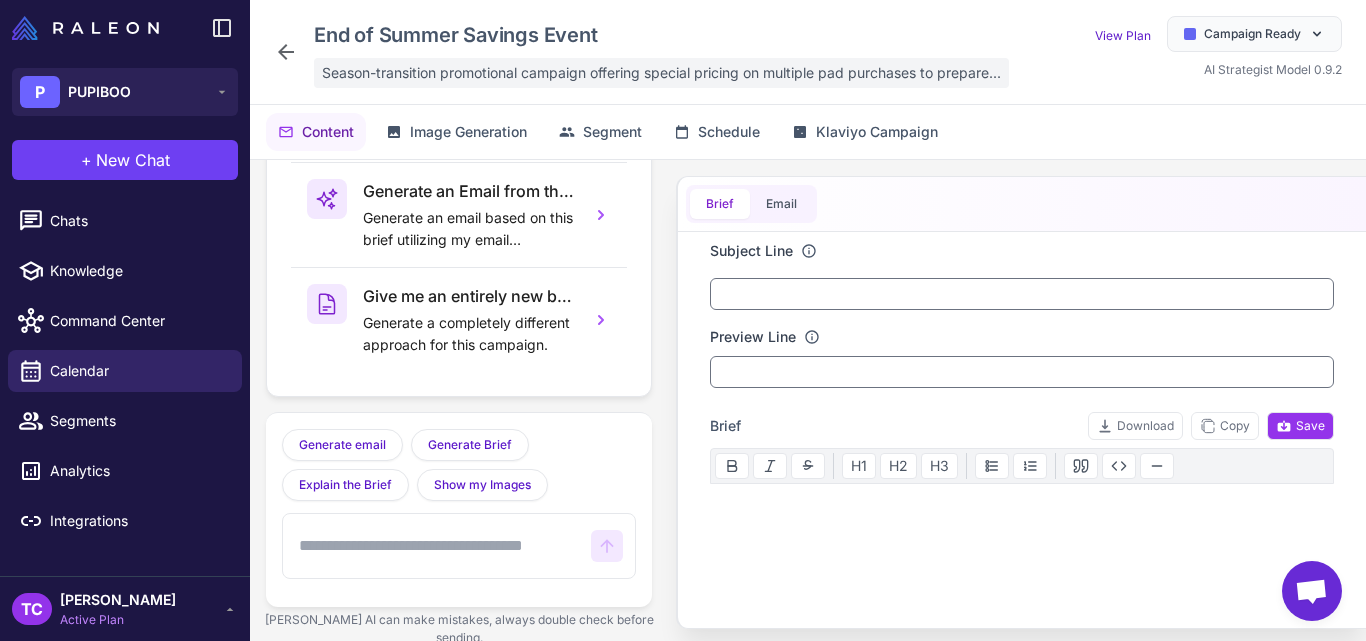 click on "Season-transition promotional campaign offering special pricing on multiple pad purchases to prepare..." at bounding box center [661, 73] 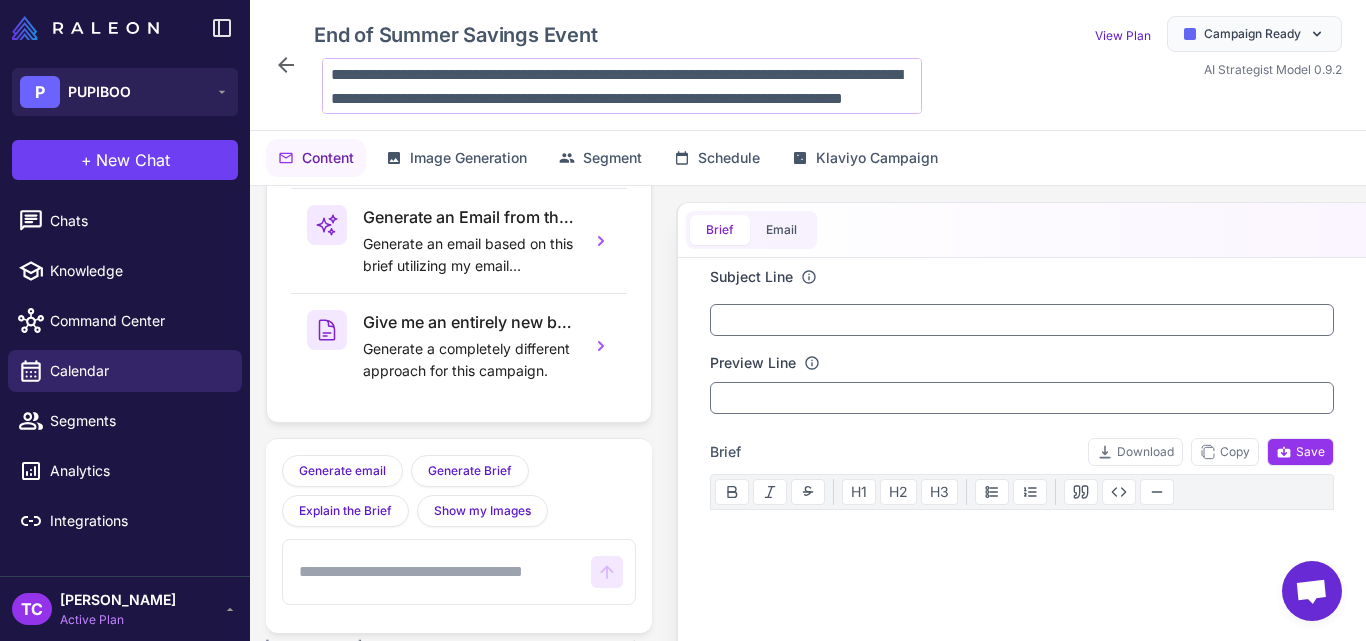 scroll, scrollTop: 26, scrollLeft: 0, axis: vertical 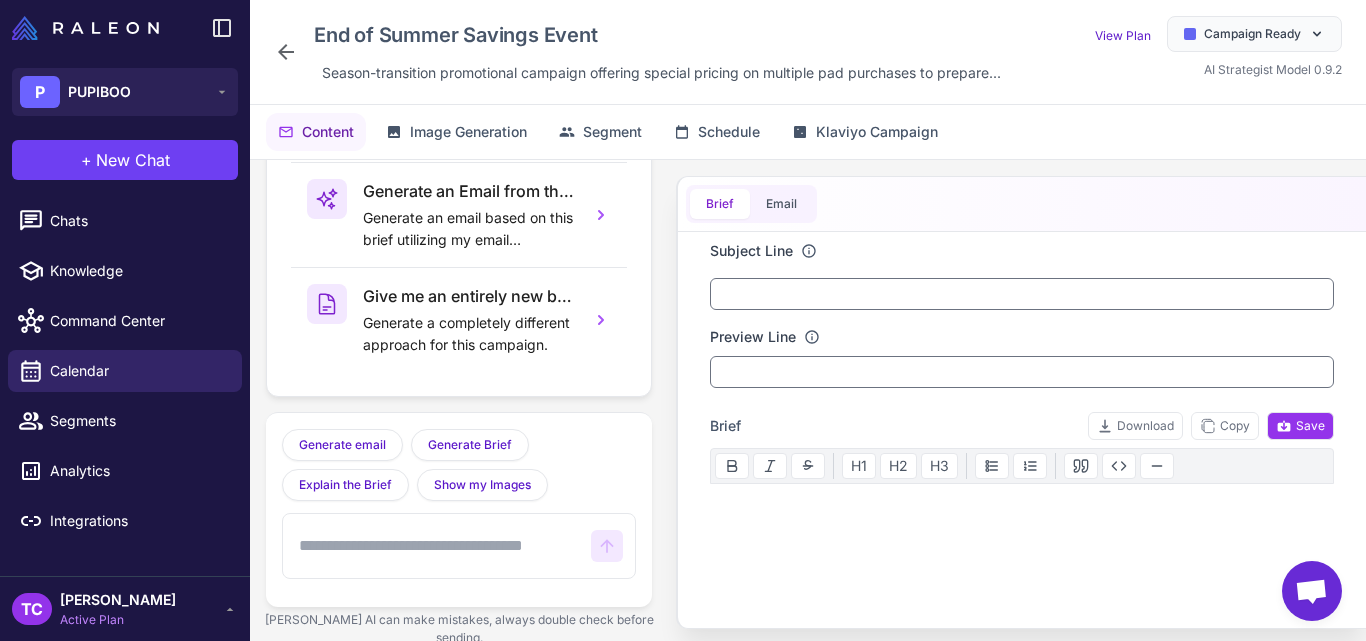 drag, startPoint x: 266, startPoint y: 55, endPoint x: 285, endPoint y: 68, distance: 23.021729 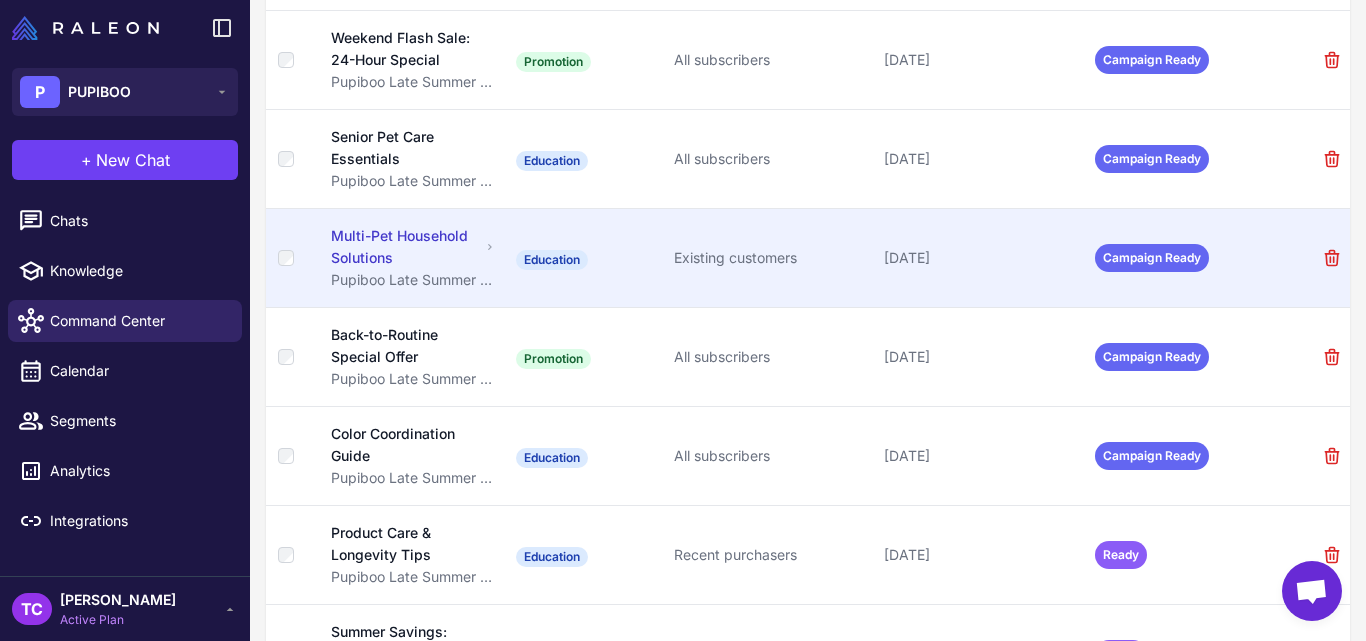 scroll, scrollTop: 0, scrollLeft: 0, axis: both 